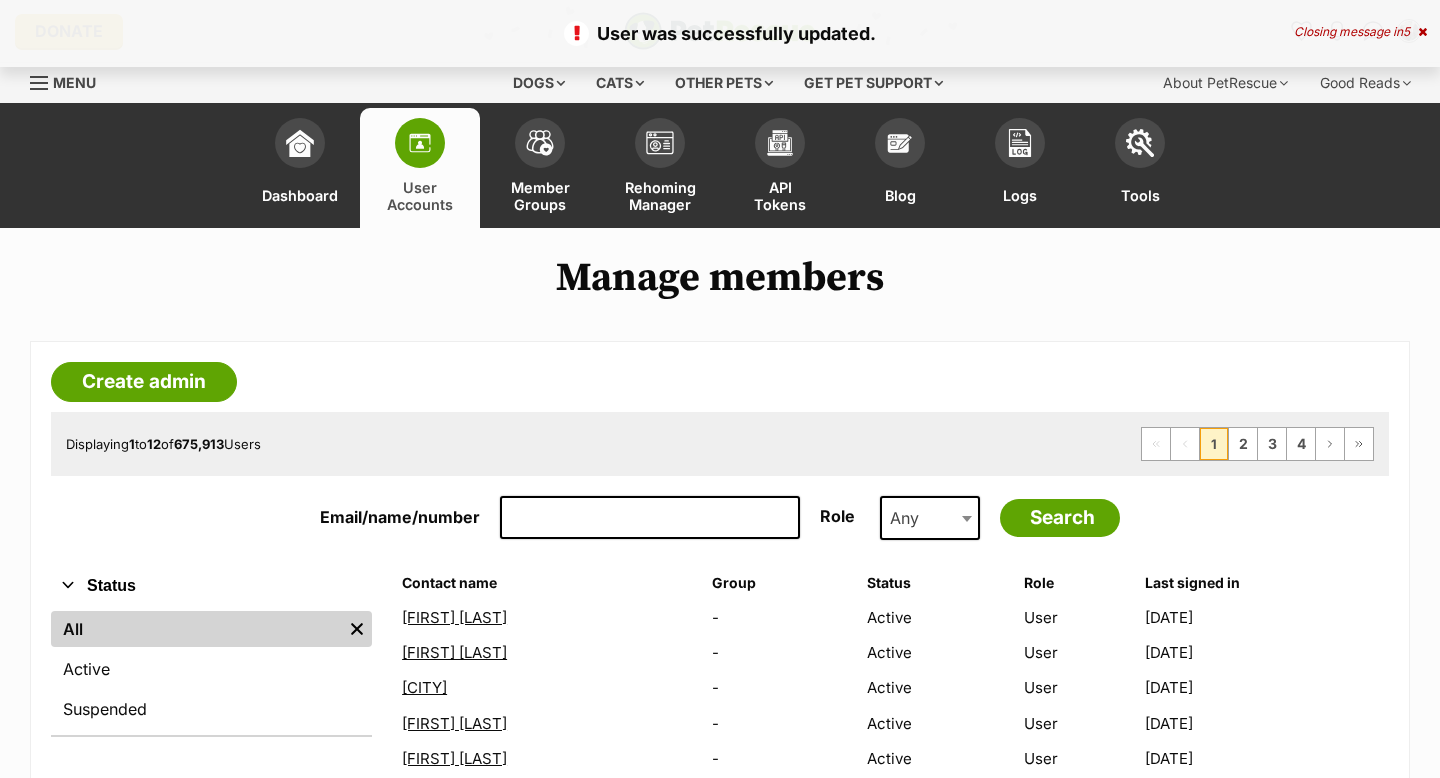scroll, scrollTop: 0, scrollLeft: 0, axis: both 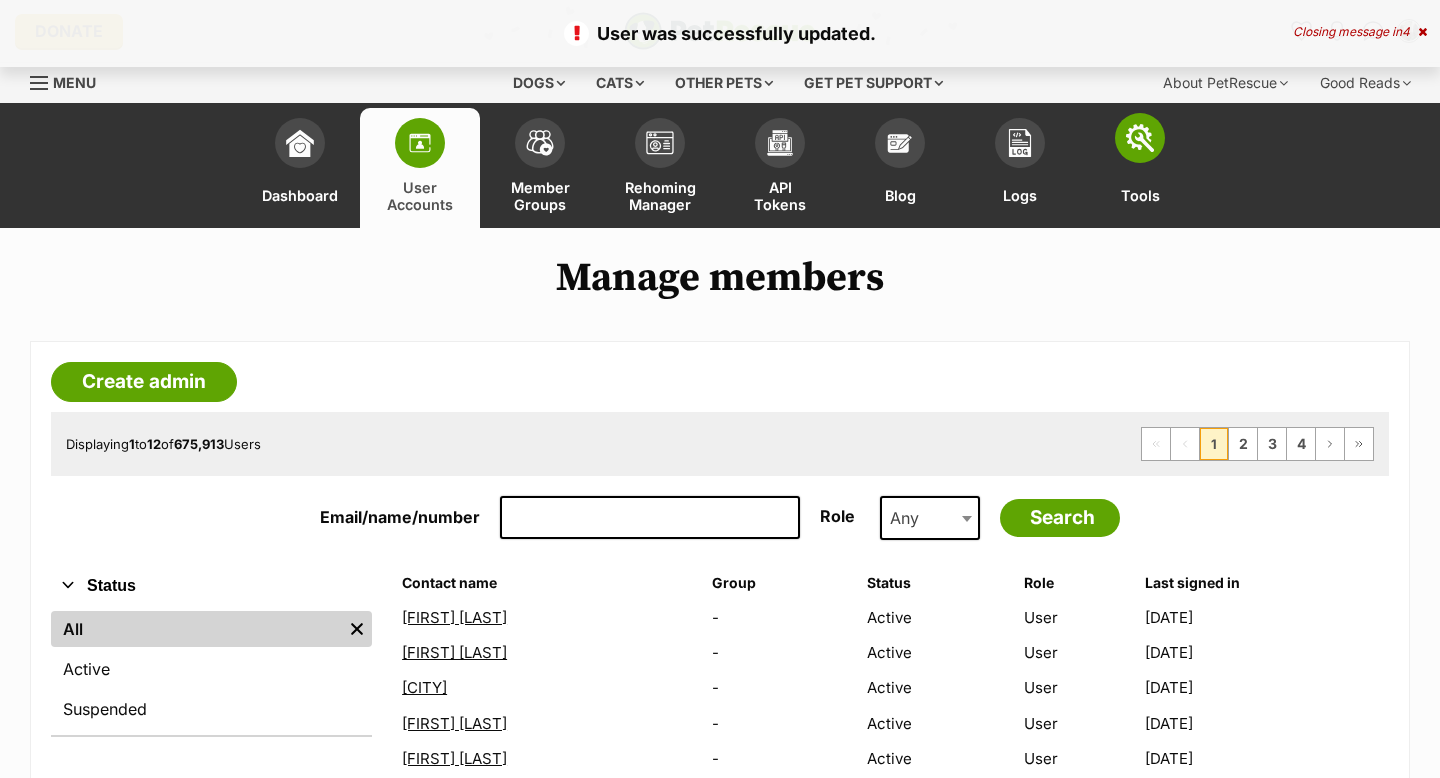 click at bounding box center [1140, 138] 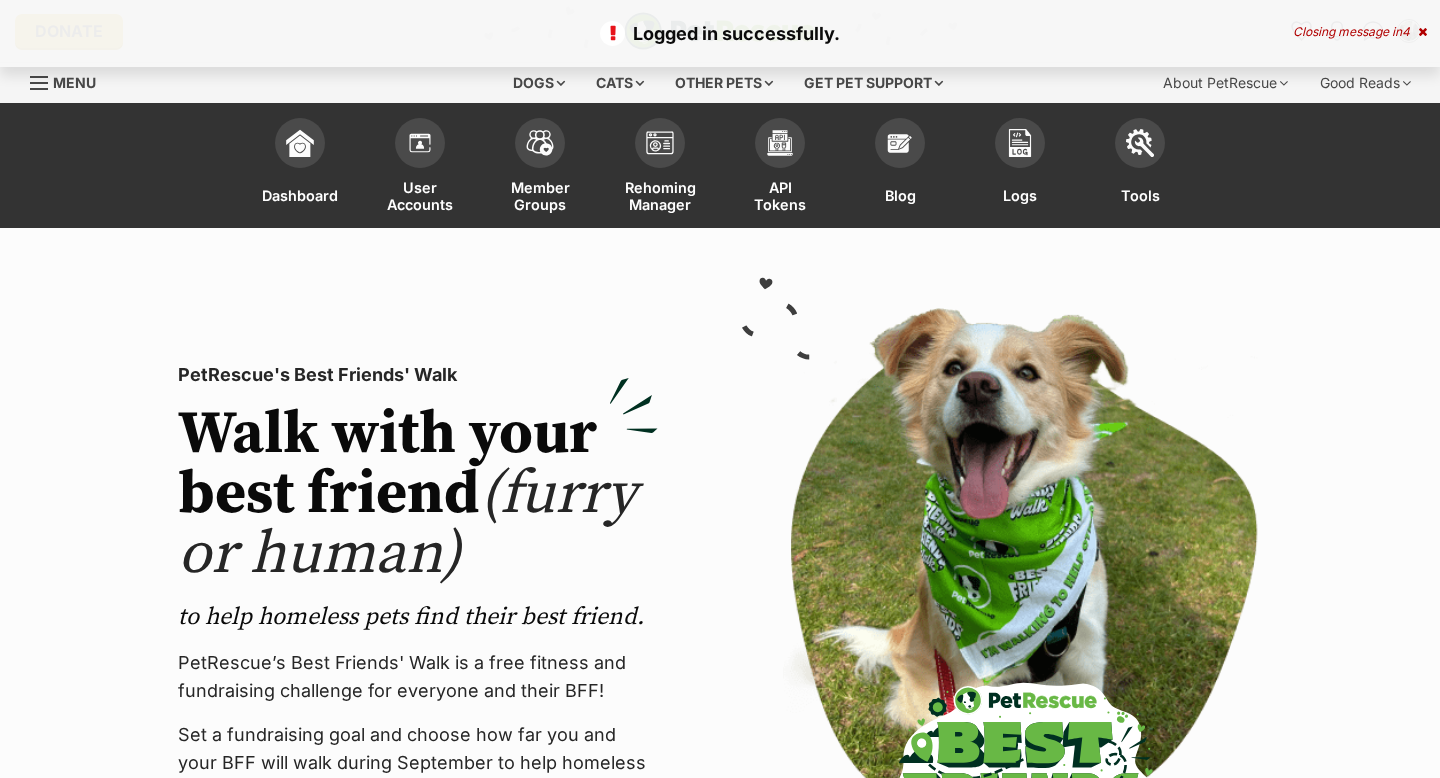 scroll, scrollTop: 0, scrollLeft: 0, axis: both 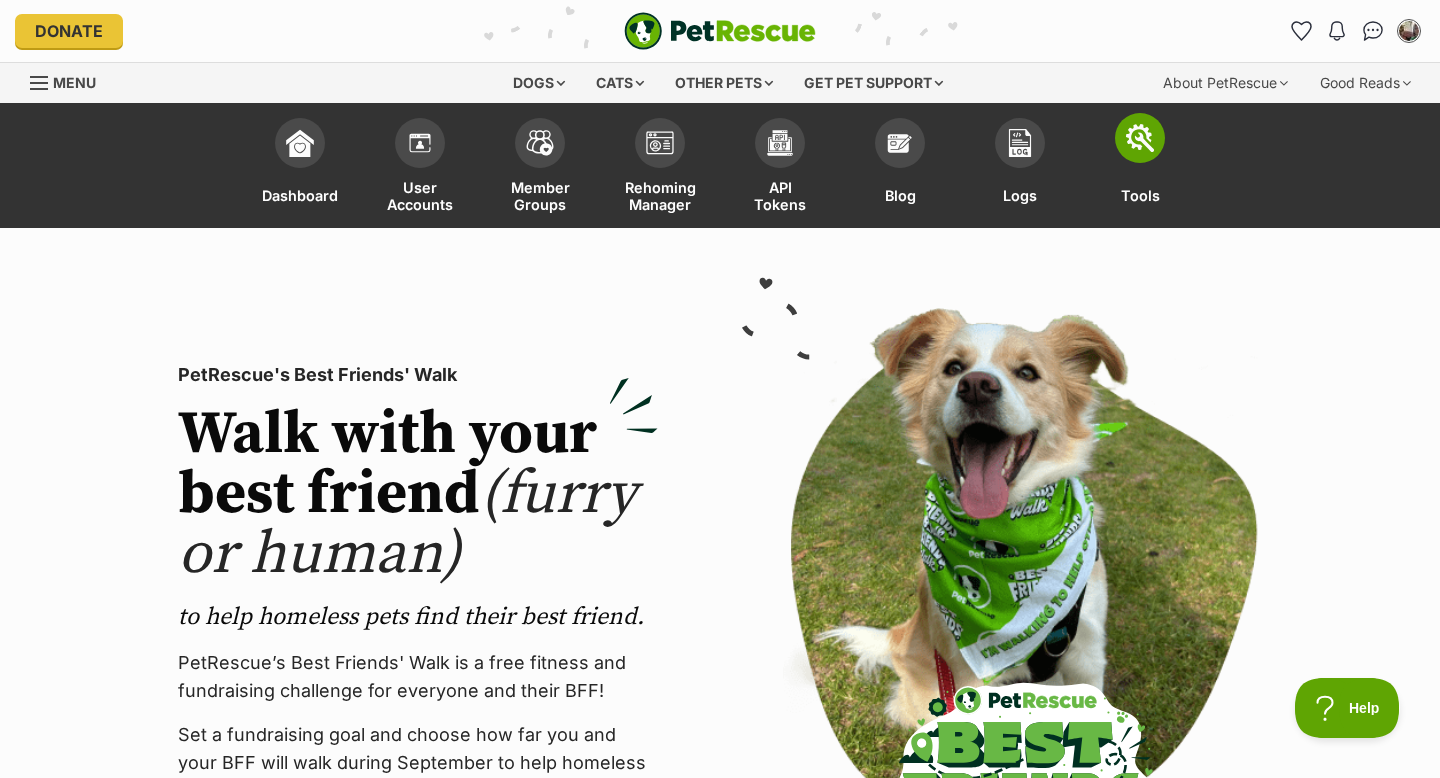 click at bounding box center (1140, 138) 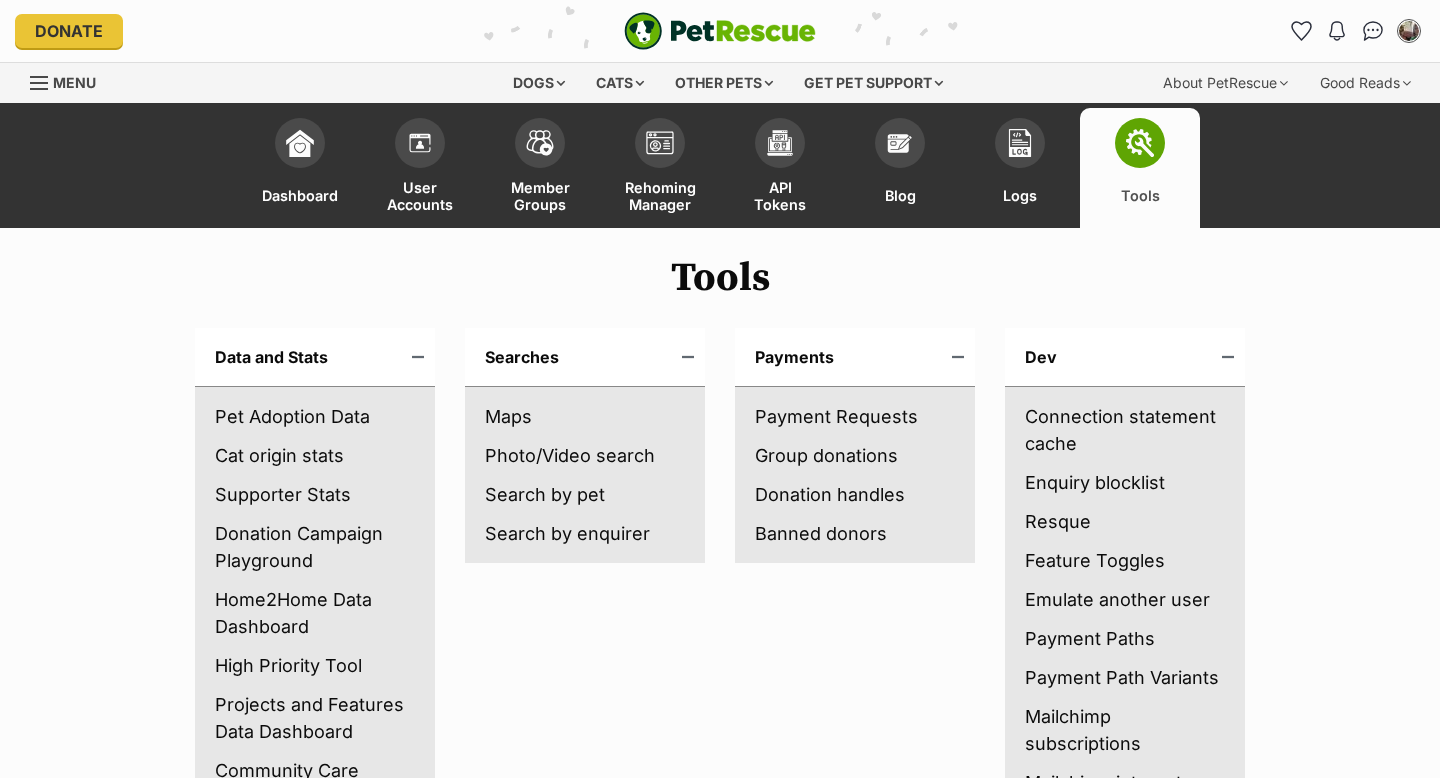 scroll, scrollTop: 0, scrollLeft: 0, axis: both 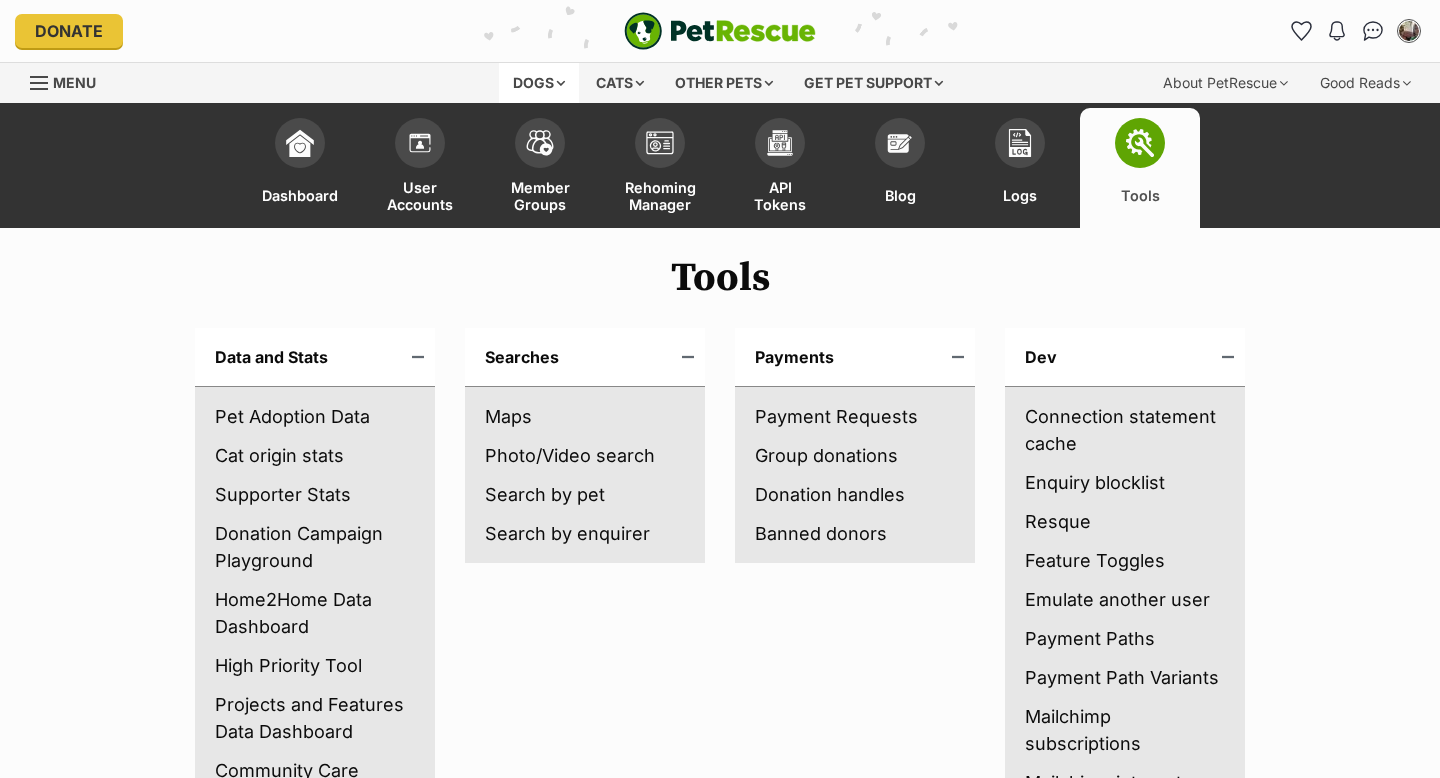 click on "Dogs" at bounding box center [539, 83] 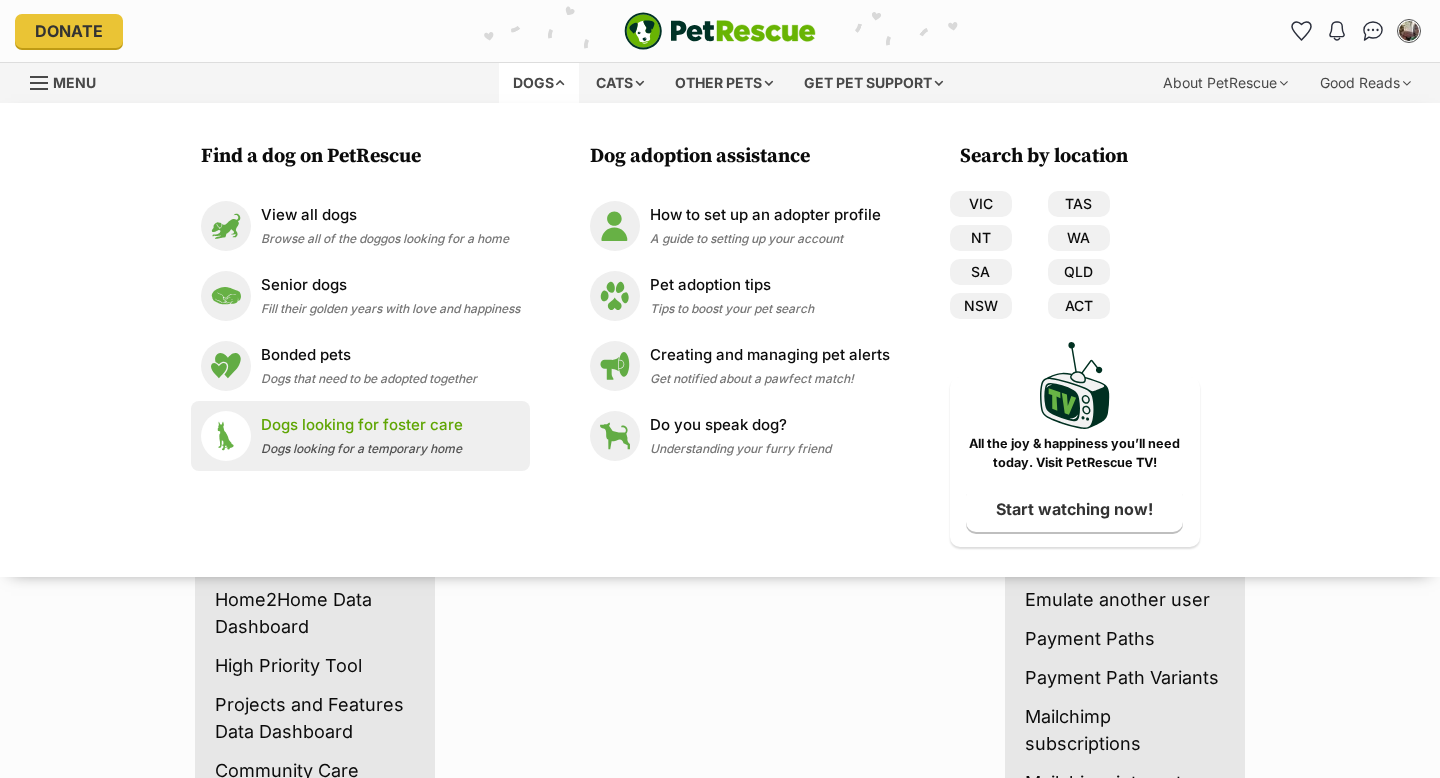 scroll, scrollTop: 0, scrollLeft: 0, axis: both 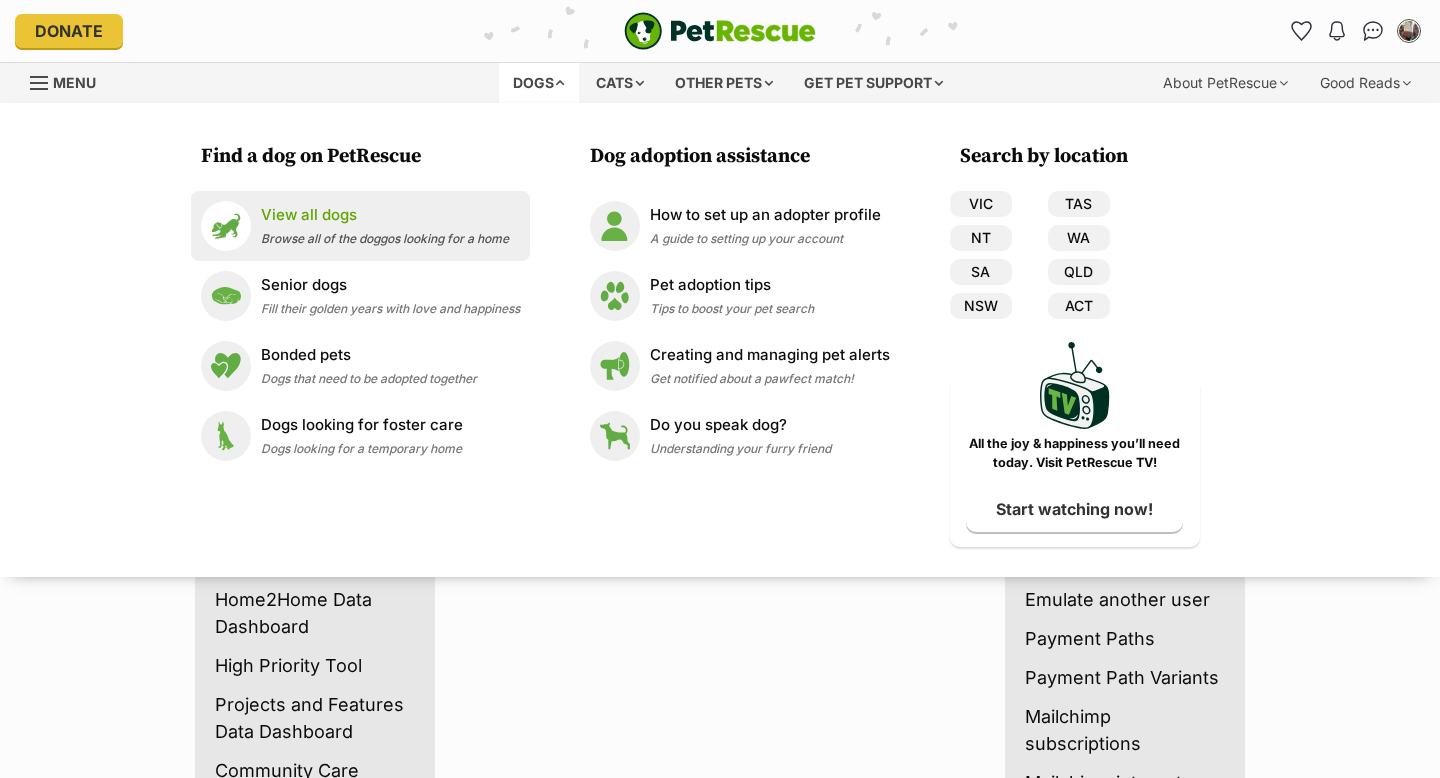 click on "View all dogs" at bounding box center [385, 215] 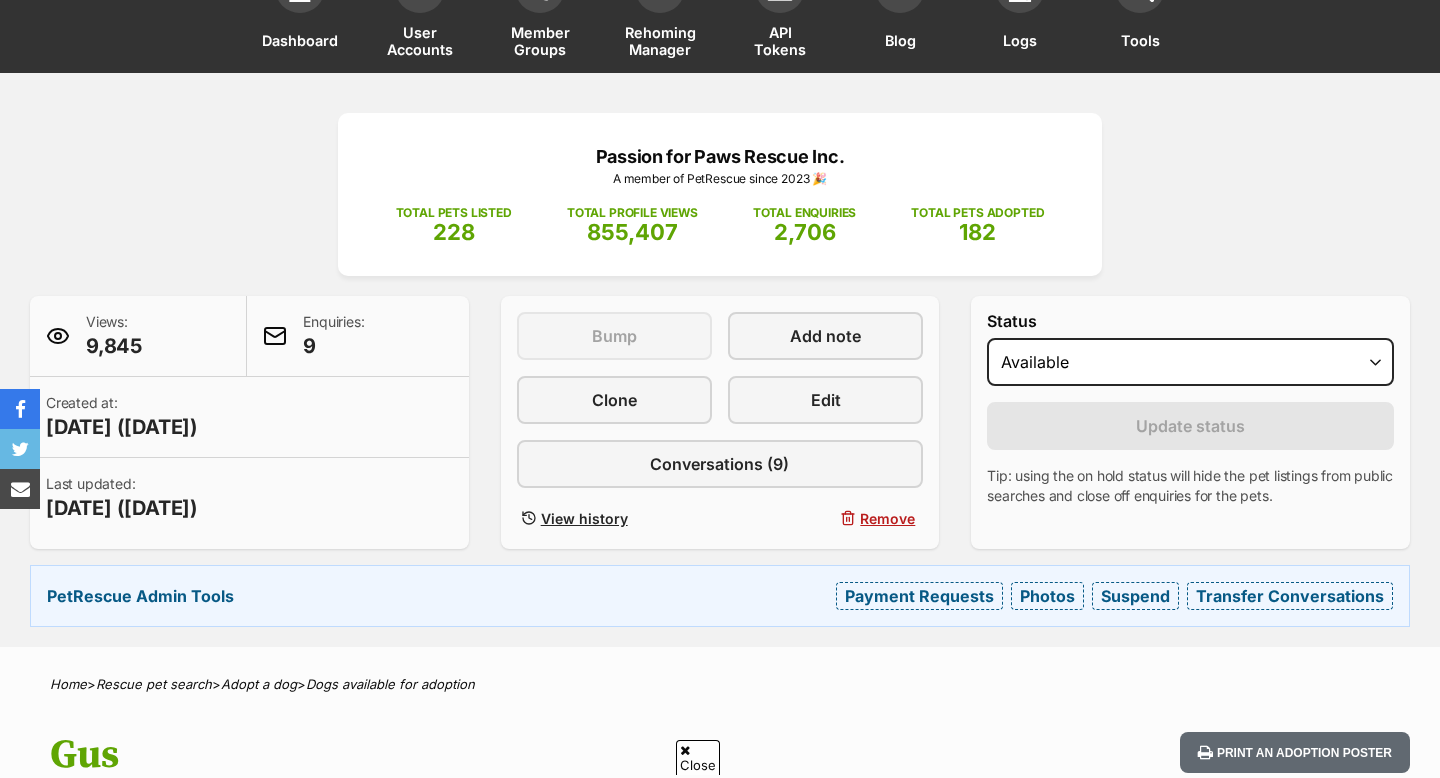 scroll, scrollTop: 0, scrollLeft: 0, axis: both 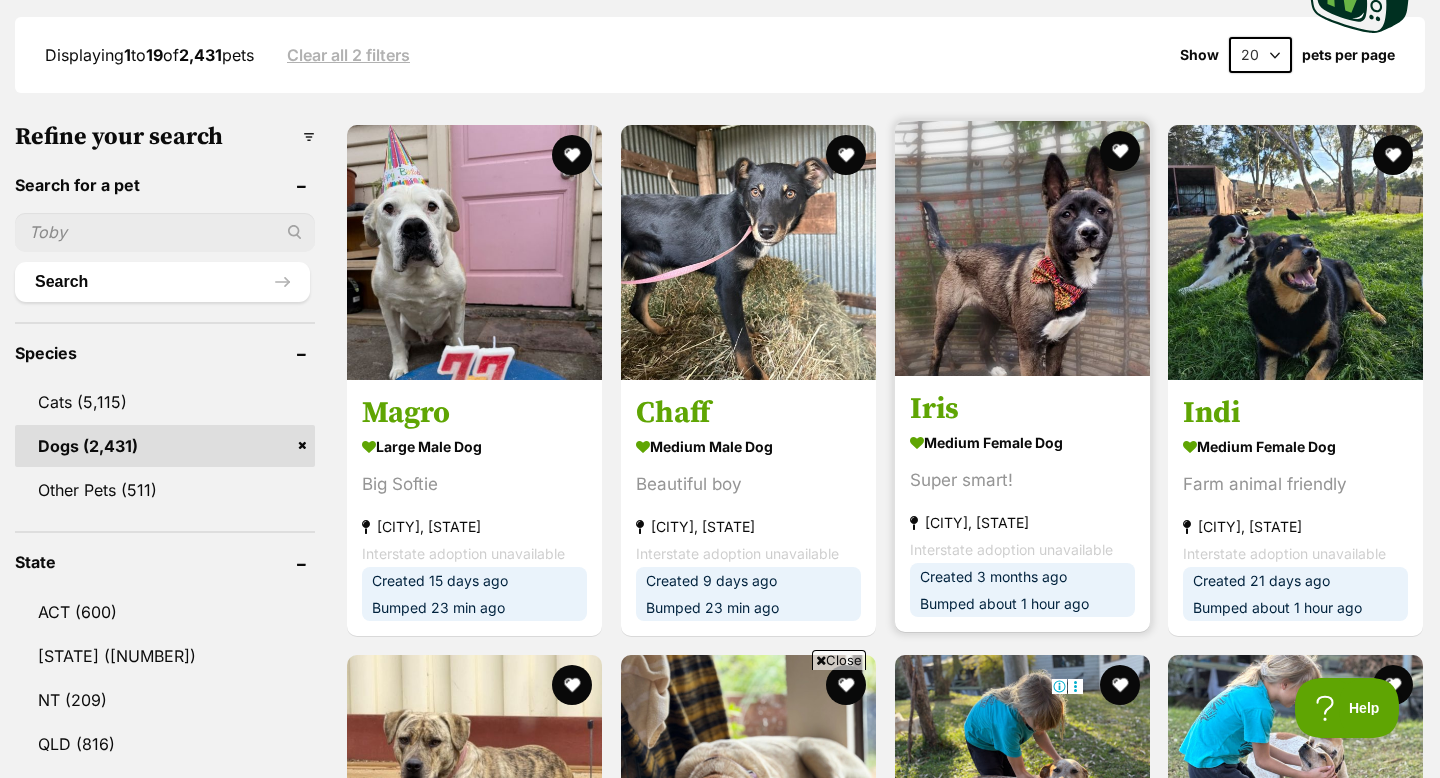 click at bounding box center [1022, 248] 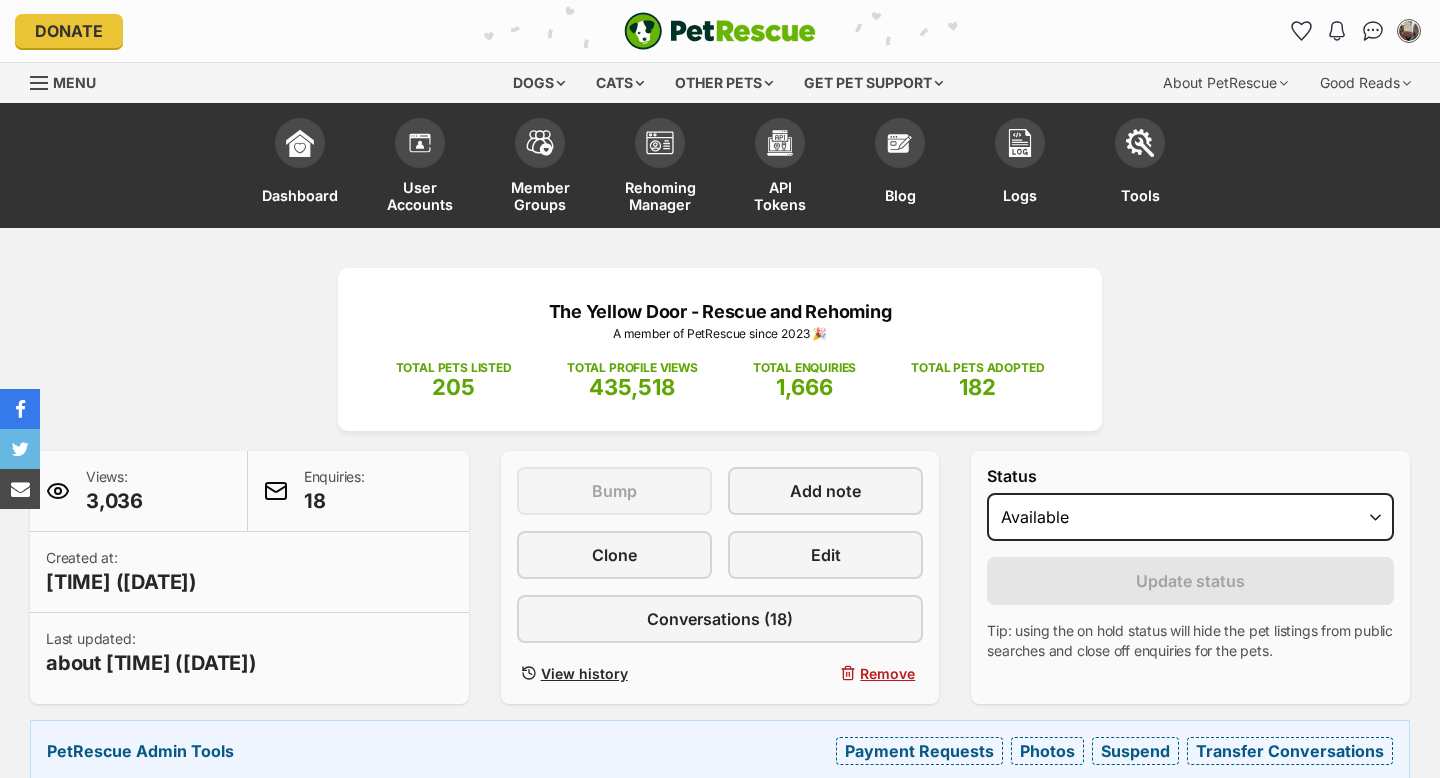 scroll, scrollTop: 0, scrollLeft: 0, axis: both 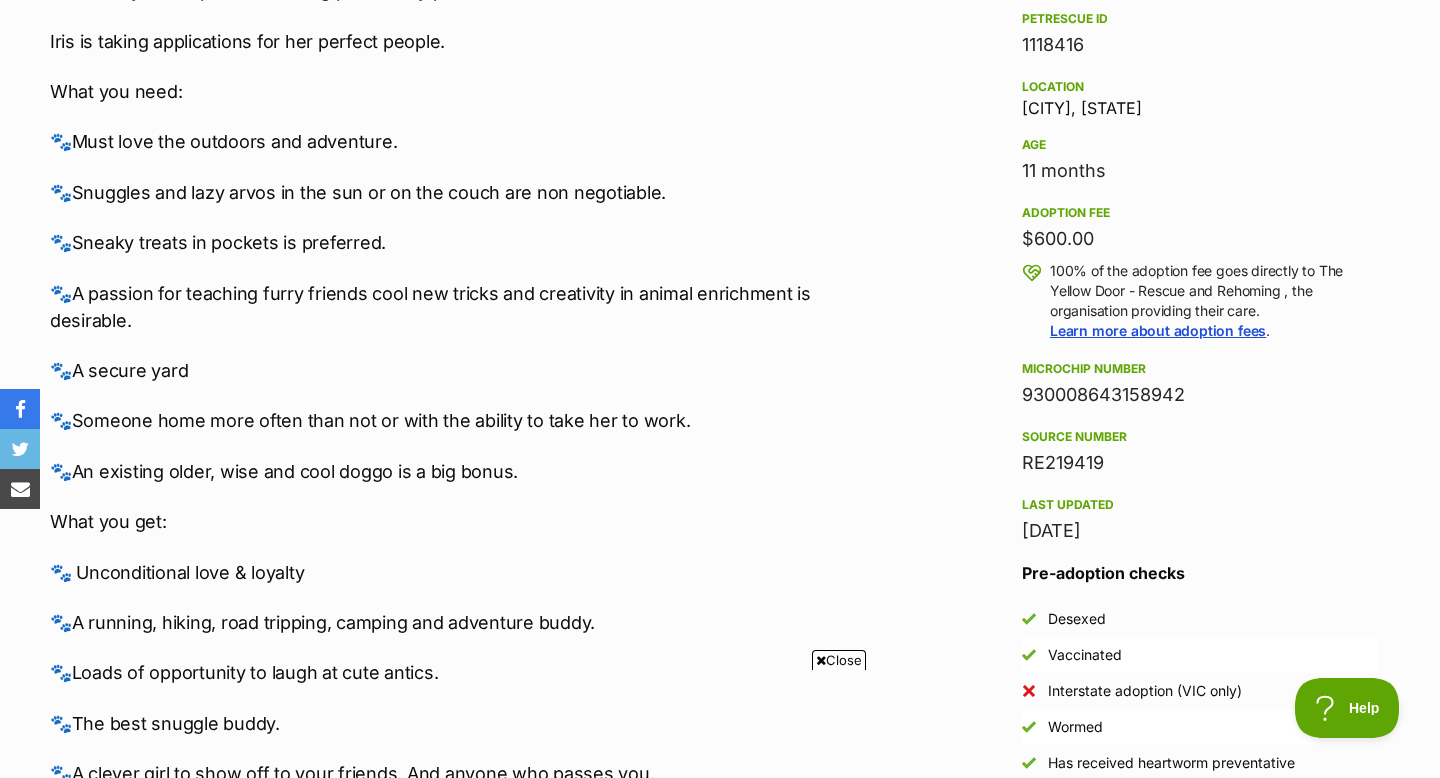 drag, startPoint x: 1104, startPoint y: 462, endPoint x: 1011, endPoint y: 463, distance: 93.00538 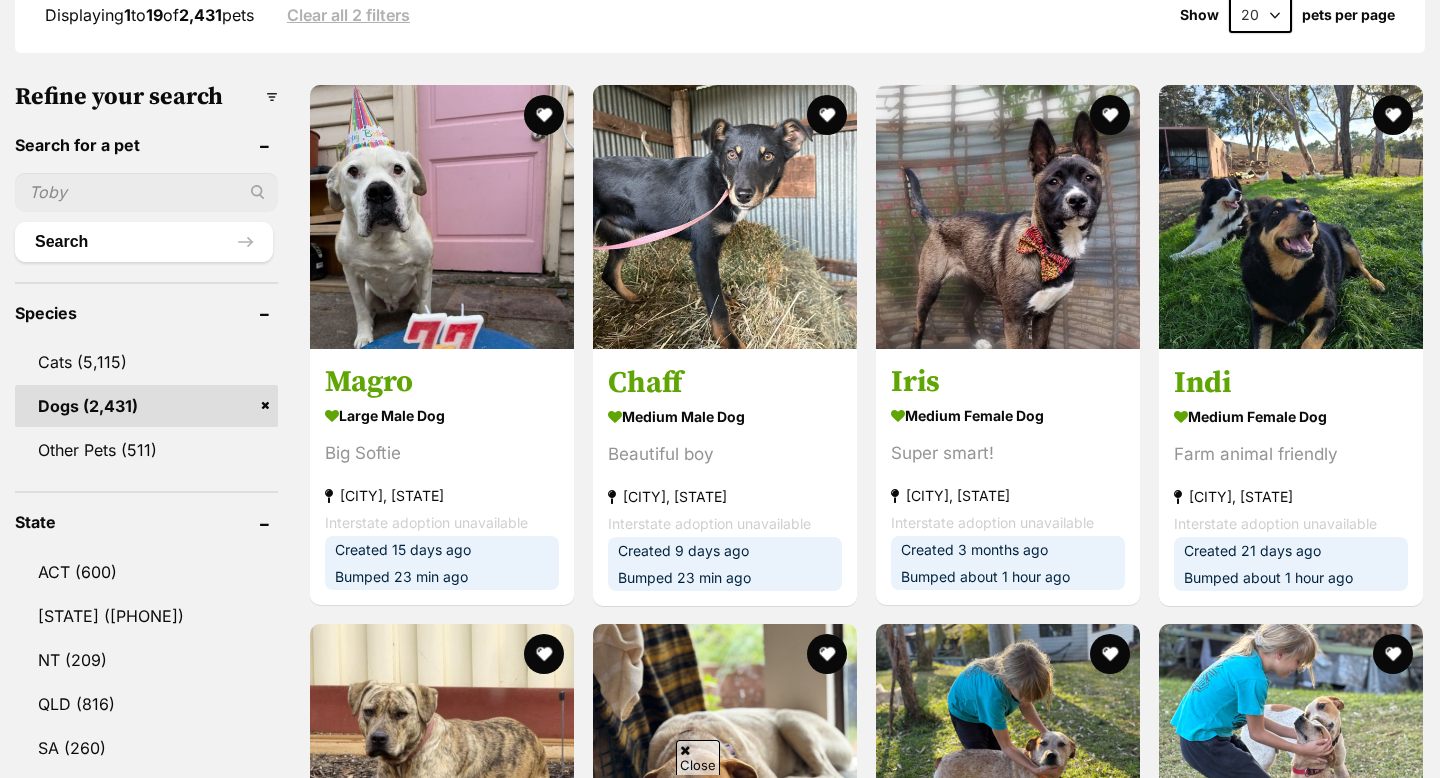 scroll, scrollTop: 713, scrollLeft: 0, axis: vertical 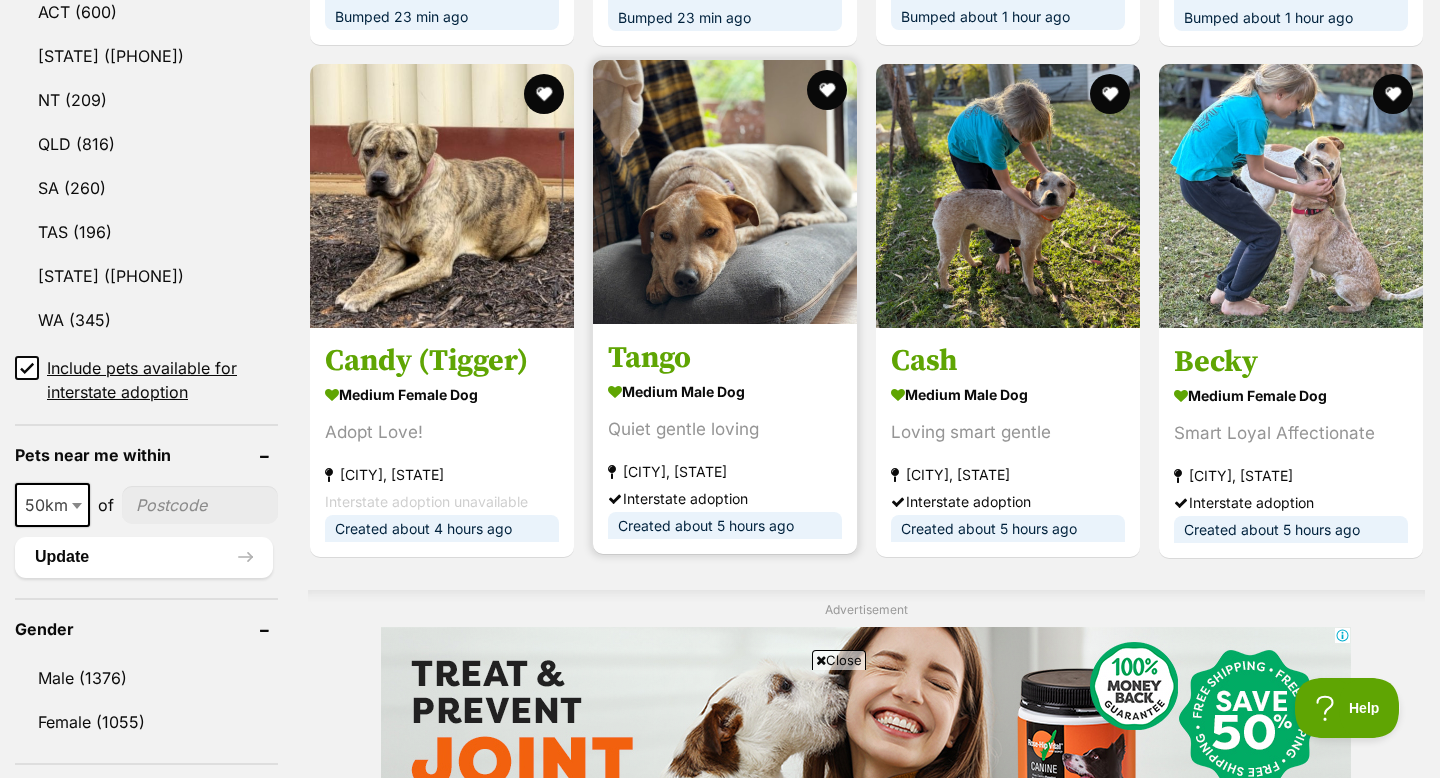 click at bounding box center (725, 192) 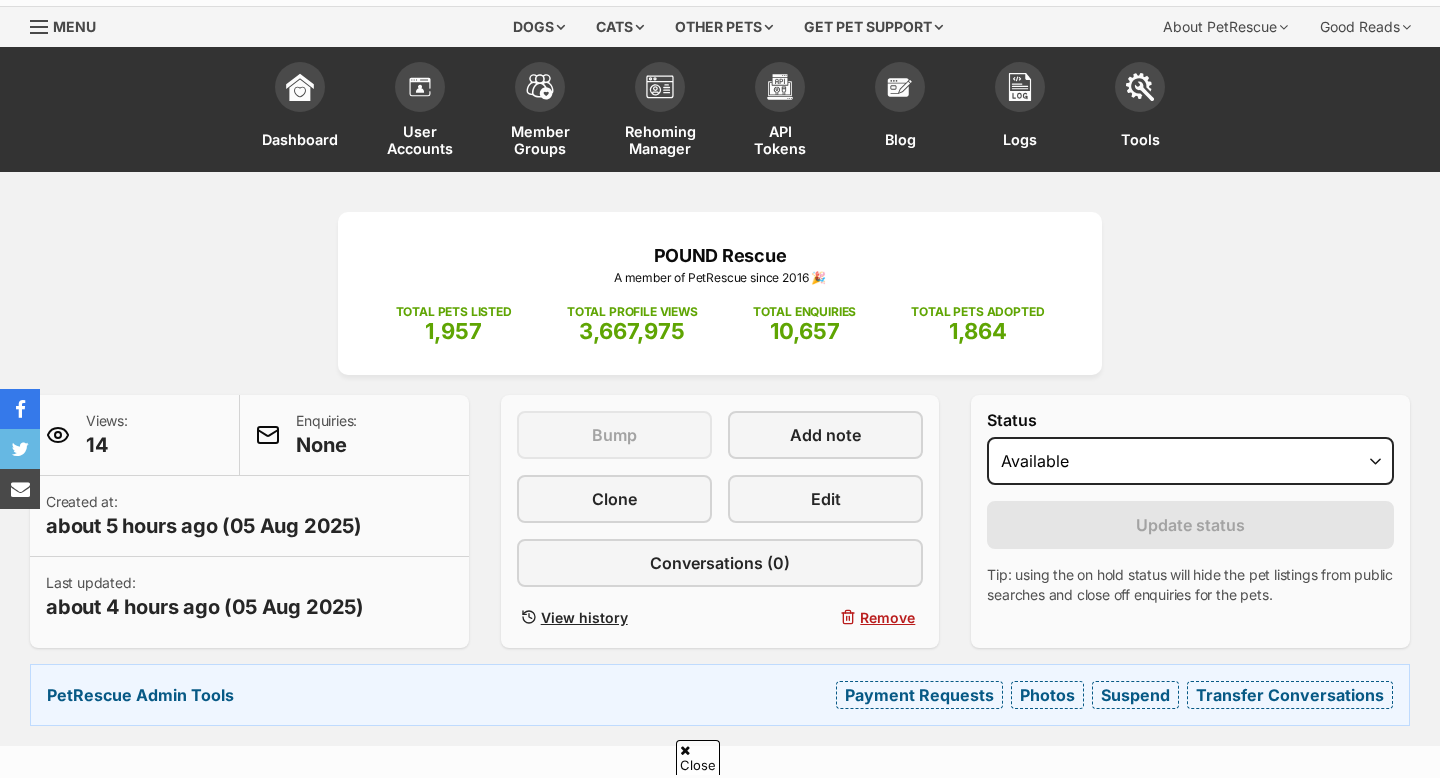 scroll, scrollTop: 162, scrollLeft: 0, axis: vertical 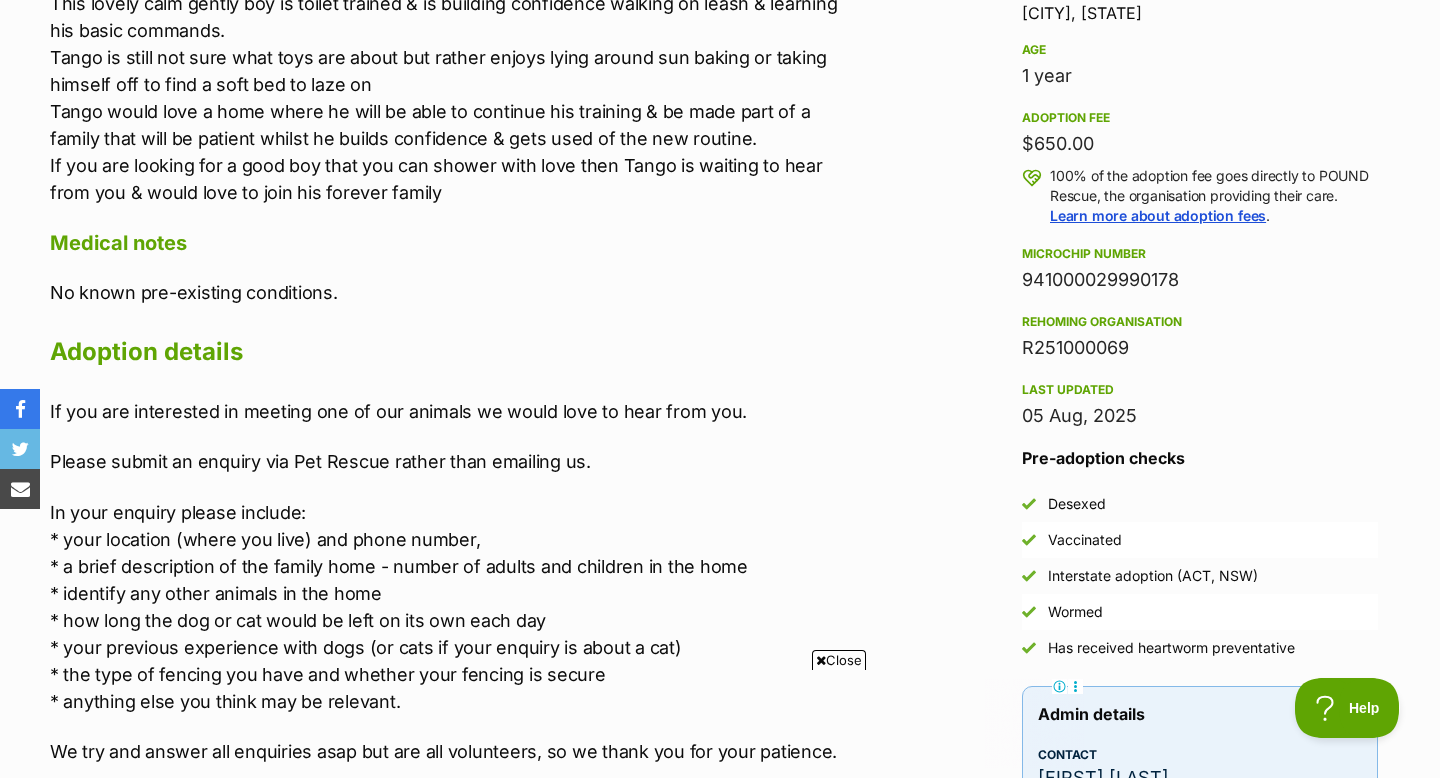 drag, startPoint x: 1133, startPoint y: 346, endPoint x: 1006, endPoint y: 357, distance: 127.47549 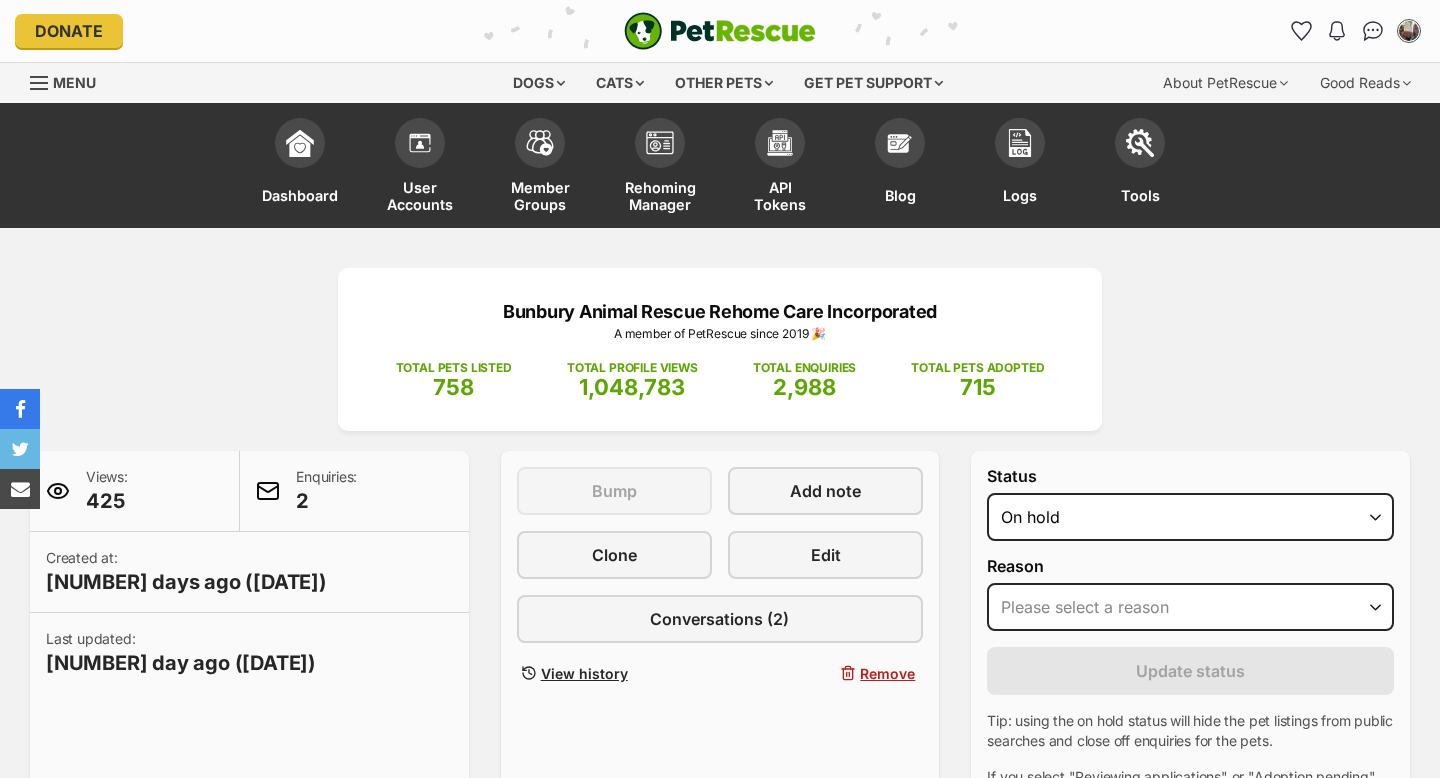 scroll, scrollTop: 40, scrollLeft: 0, axis: vertical 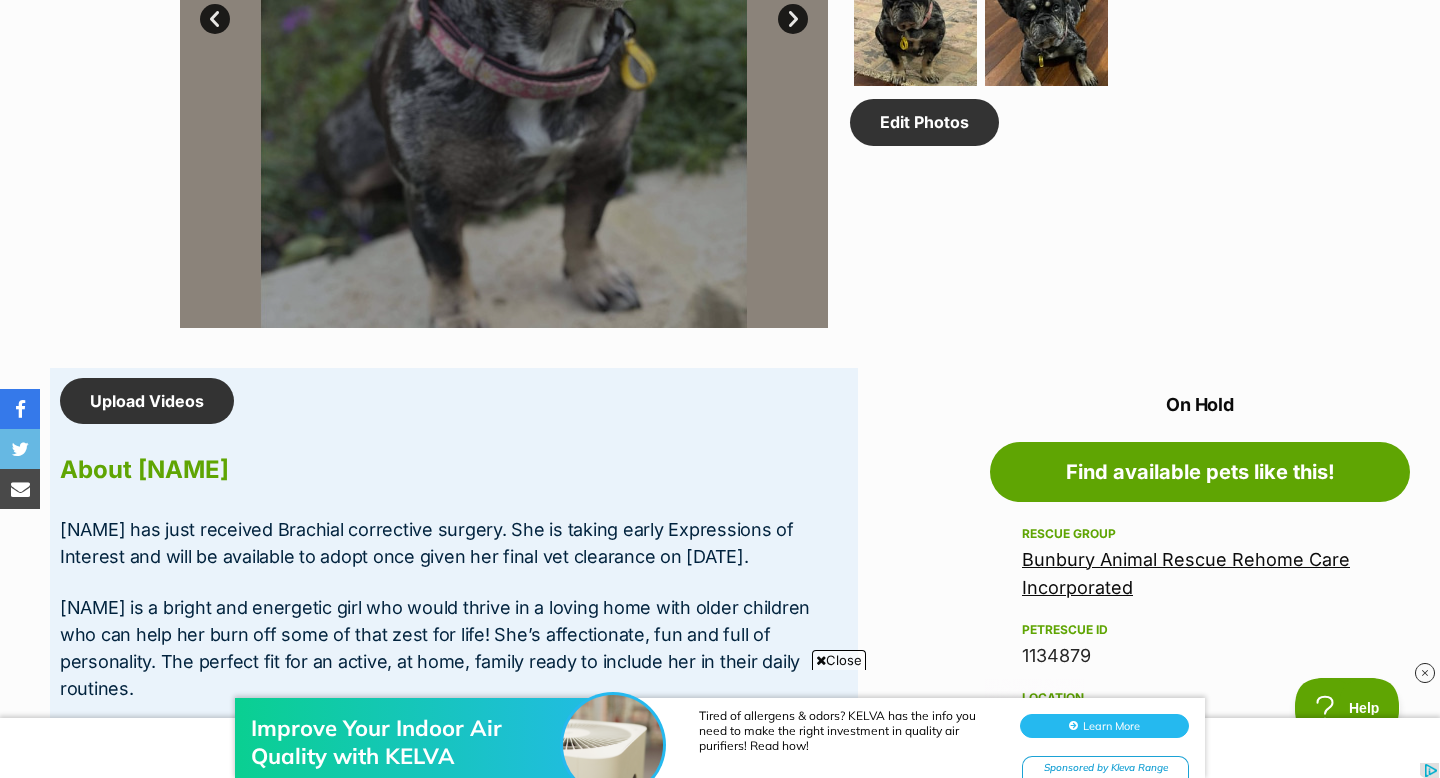 click on "Bunbury Animal Rescue Rehome Care Incorporated" at bounding box center (1186, 573) 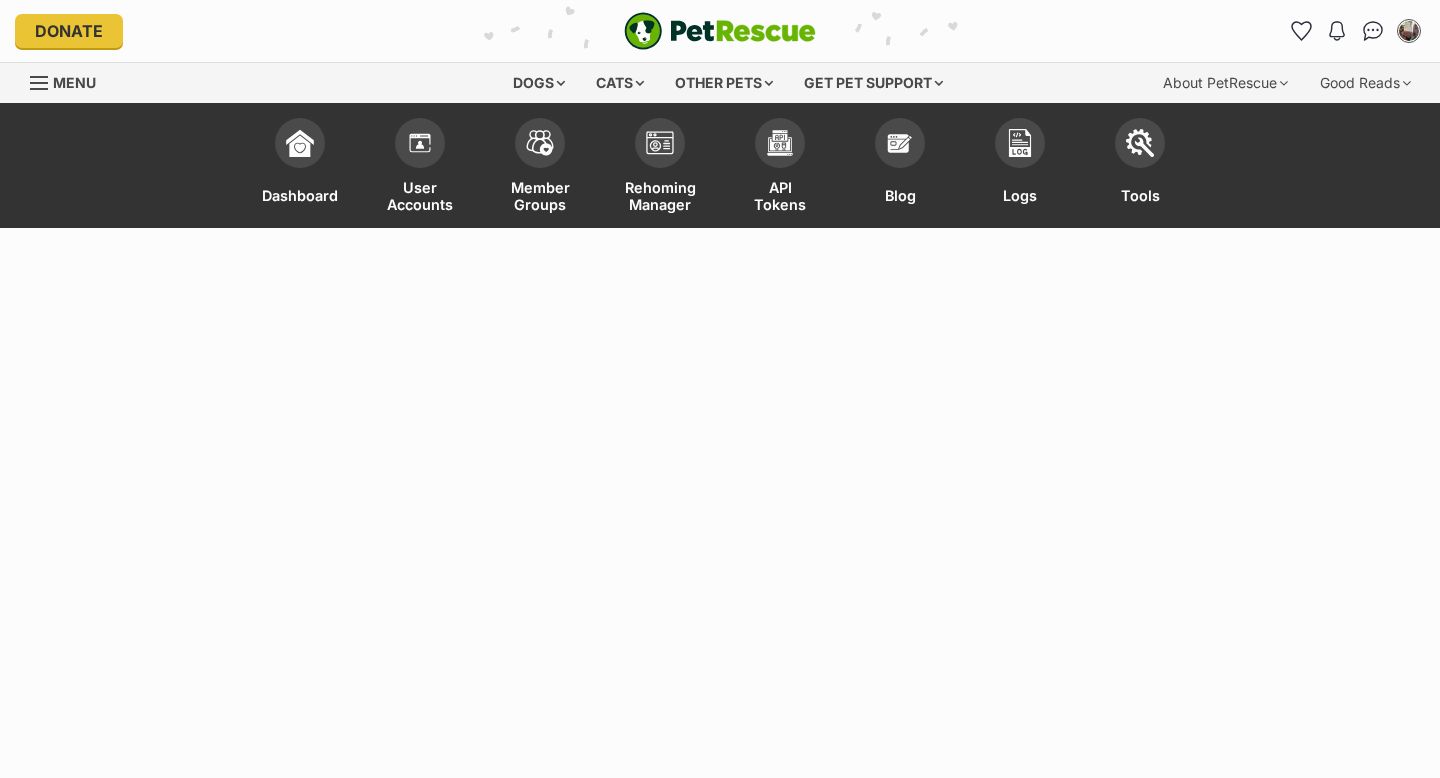 scroll, scrollTop: 0, scrollLeft: 0, axis: both 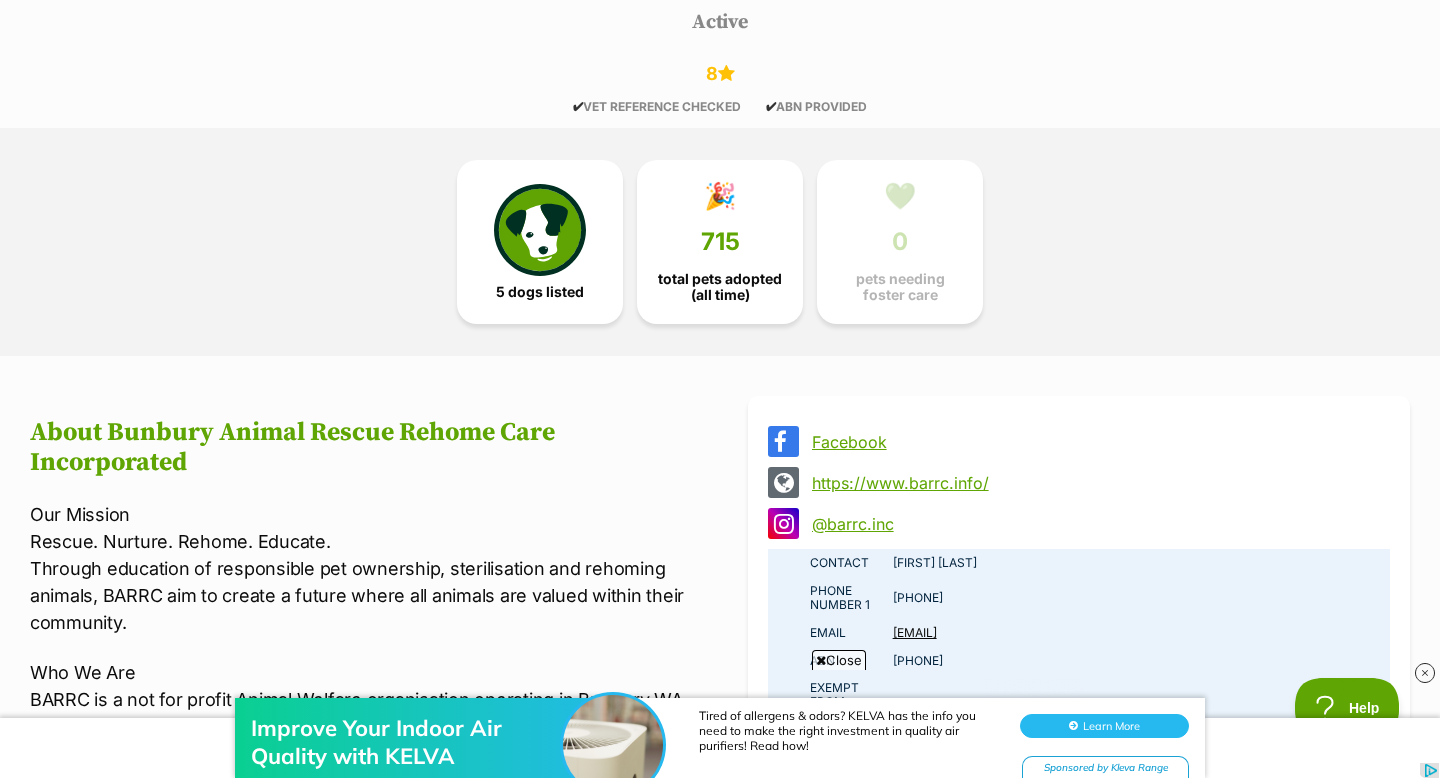 click on "https://www.barrc.info/" at bounding box center [1097, 483] 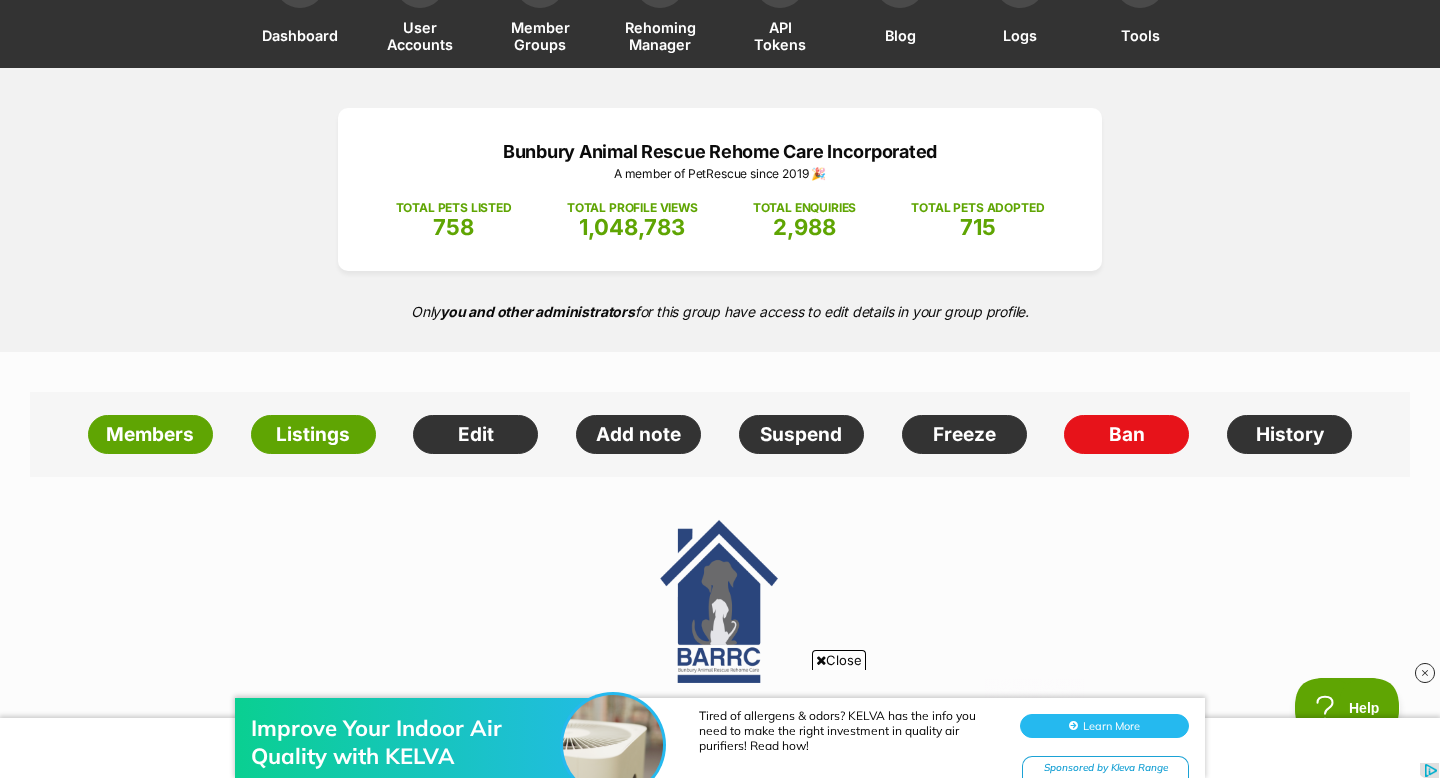 scroll, scrollTop: 0, scrollLeft: 0, axis: both 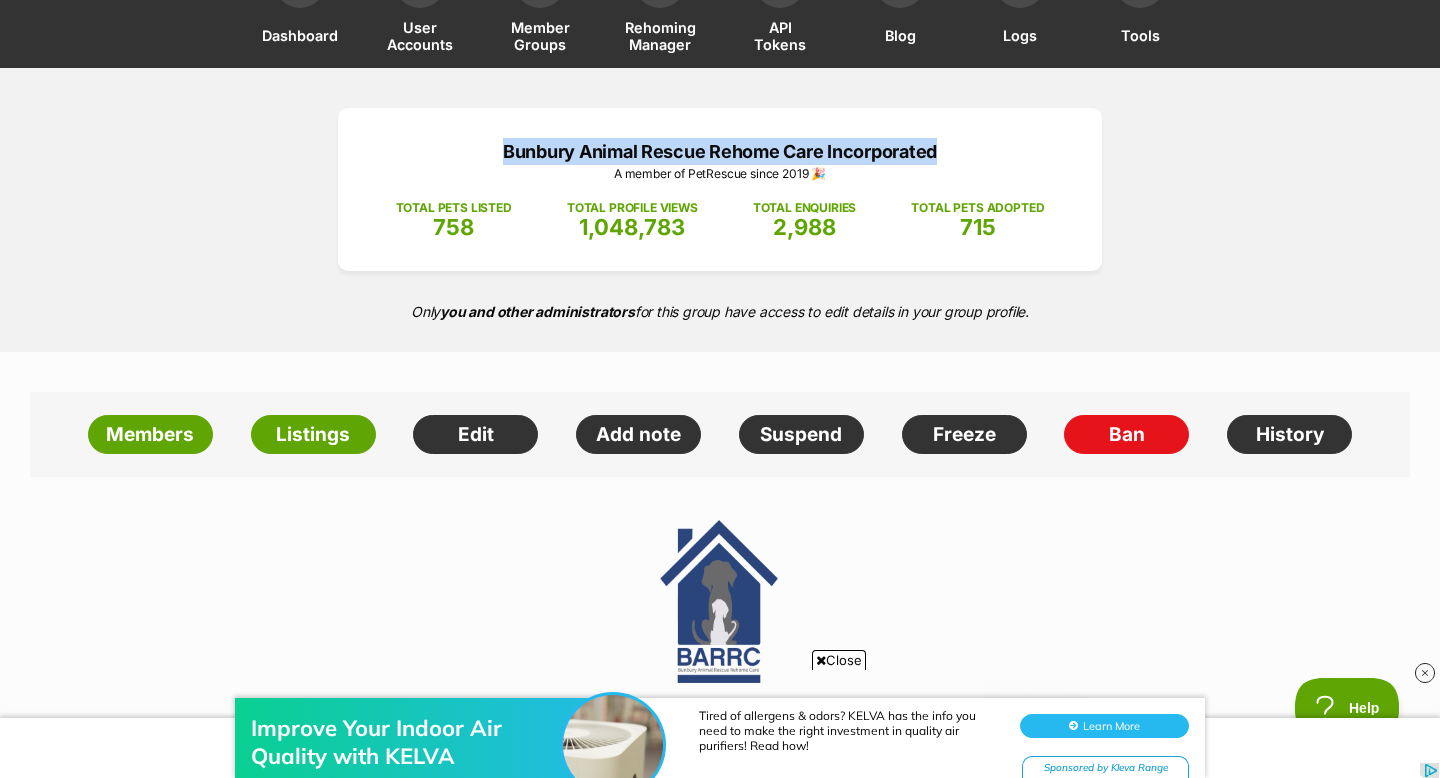 drag, startPoint x: 946, startPoint y: 149, endPoint x: 472, endPoint y: 146, distance: 474.0095 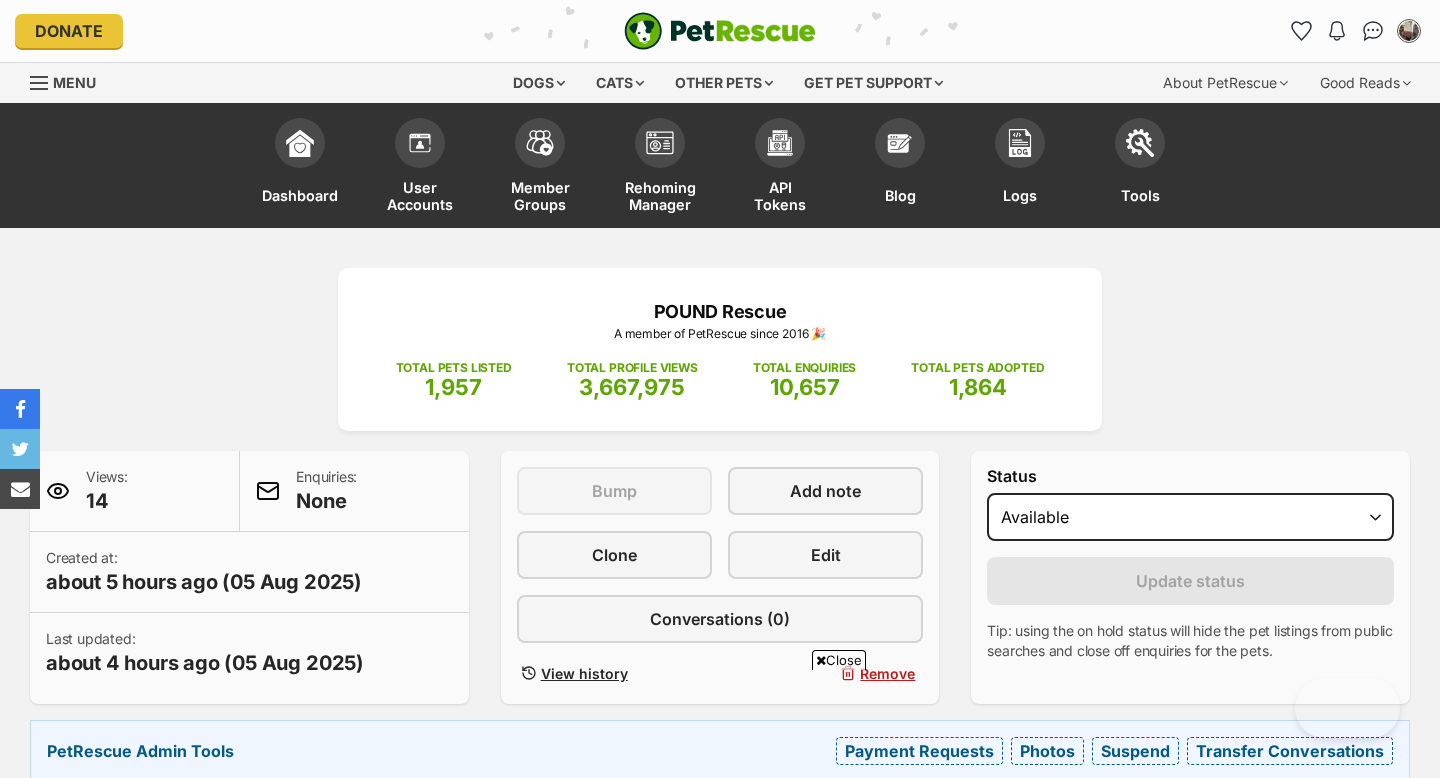 scroll, scrollTop: 2020, scrollLeft: 0, axis: vertical 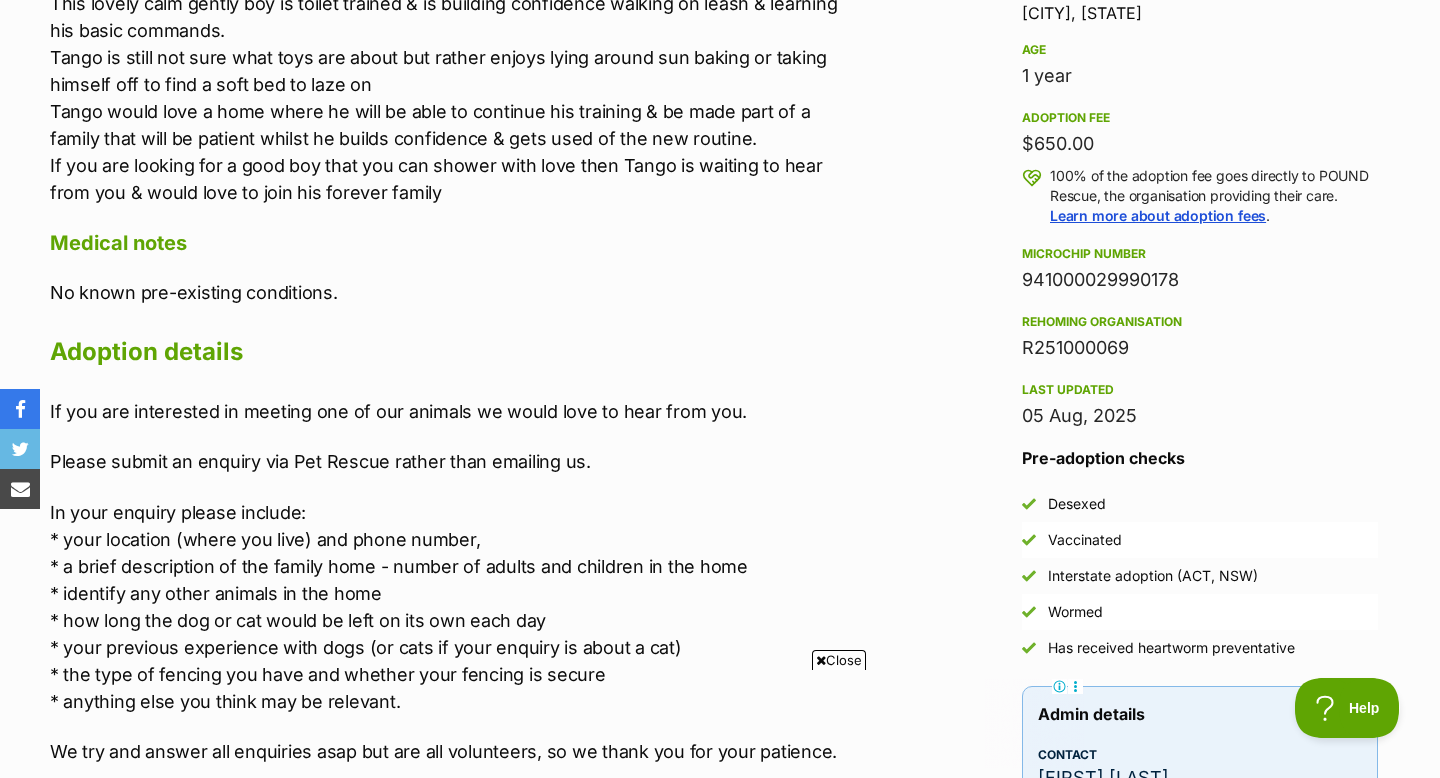 click on "Advertisement
Adoption information
I've been adopted!
This pet is no longer available
On Hold
Enquire about Tango
Find available pets like this!
Rescue group
POUND Rescue
PetRescue ID
1136207
Location
[CITY], [STATE]
Age
1 year
Adoption fee
$650.00
100% of the adoption fee goes directly to POUND Rescue, the organisation providing their care.
Learn more about adoption fees .
Microchip number
941000029990178
Rehoming organisation
R251000069
Last updated
05 Aug, 2025
Pre-adoption checks
Desexed
Vaccinated
Interstate adoption (ACT, NSW)
Wormed
Has received heartworm preventative
Admin details
Contact
[FIRST] [LAST]
Email
[EMAIL]
Upload Videos
About Tango
Medical notes
No known pre-existing conditions." at bounding box center [720, 812] 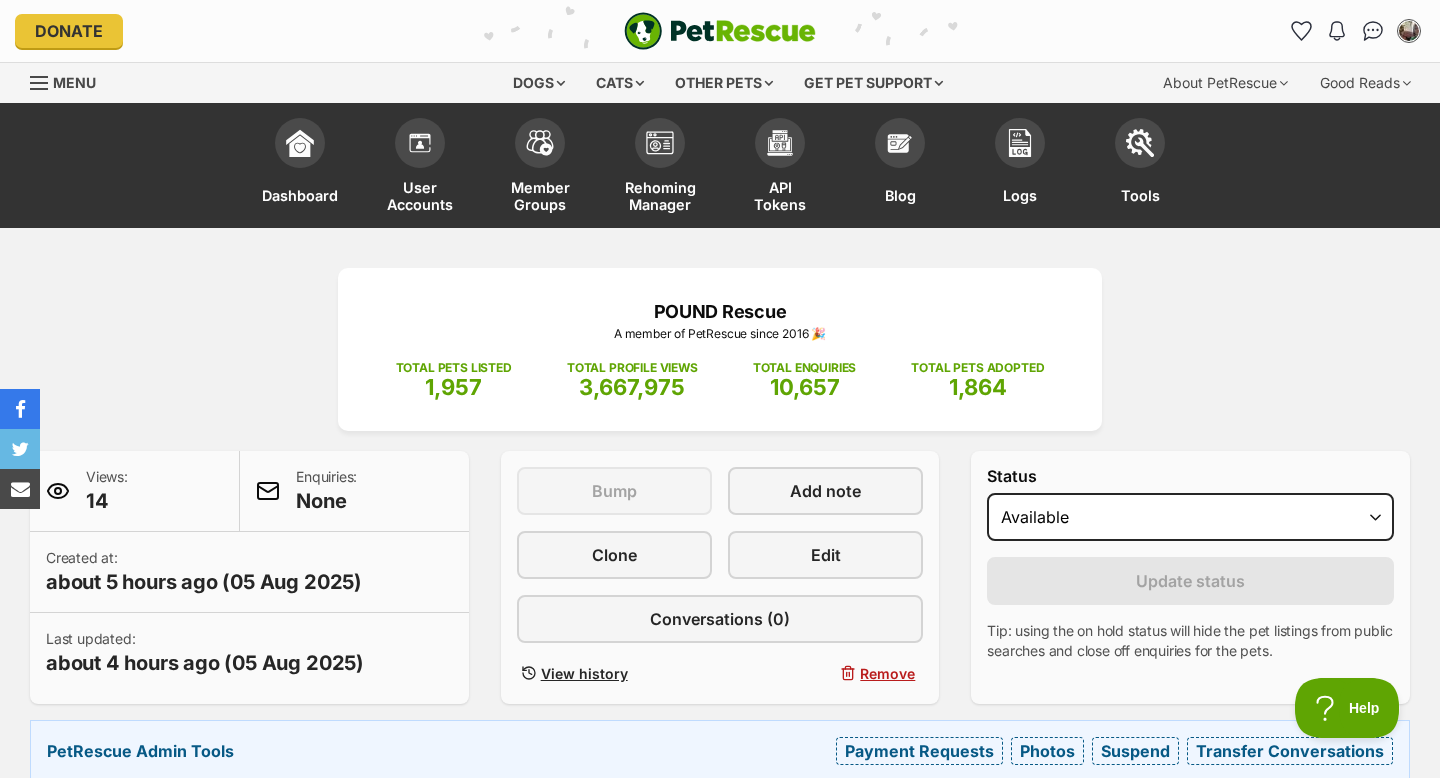 scroll, scrollTop: 0, scrollLeft: 0, axis: both 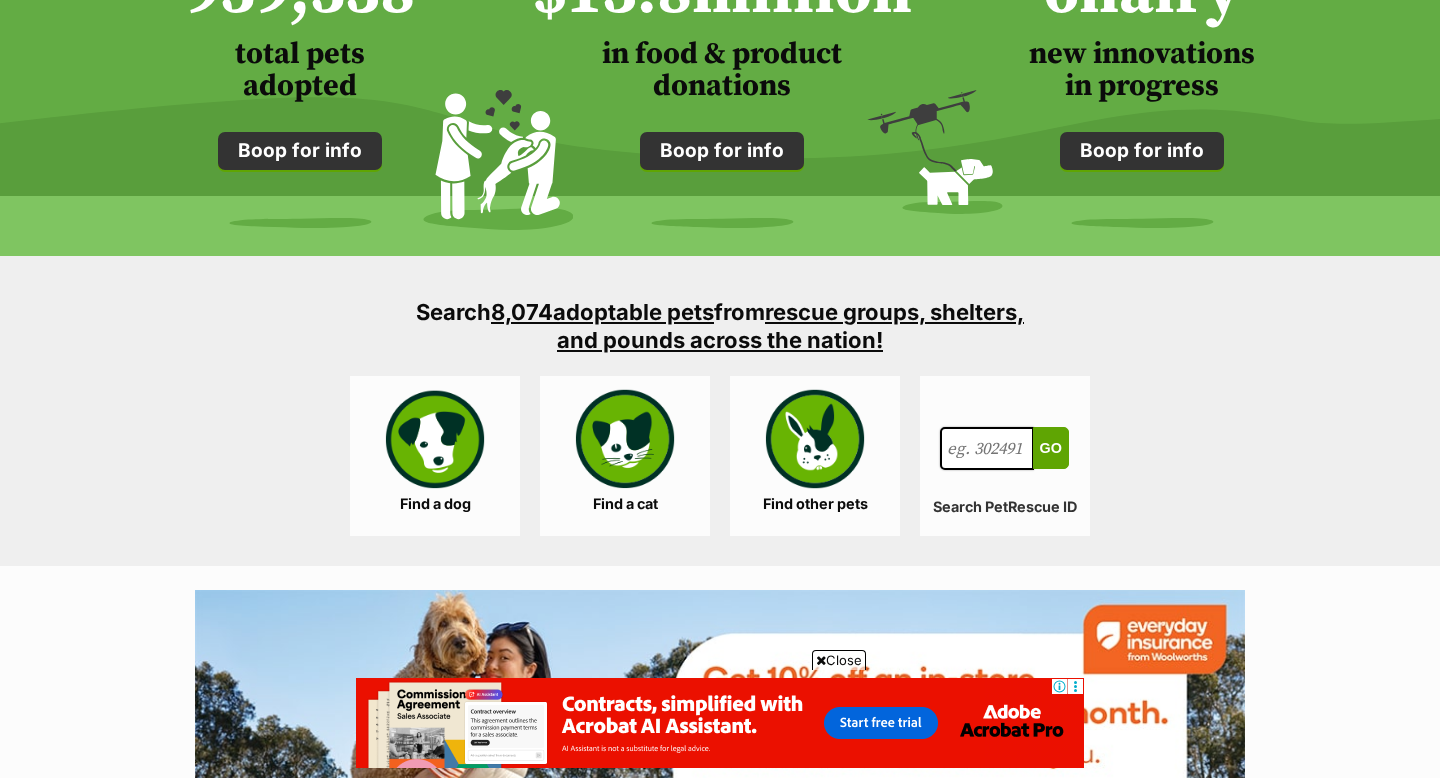 click on "Search for a pet, rescue group or article" at bounding box center (987, 449) 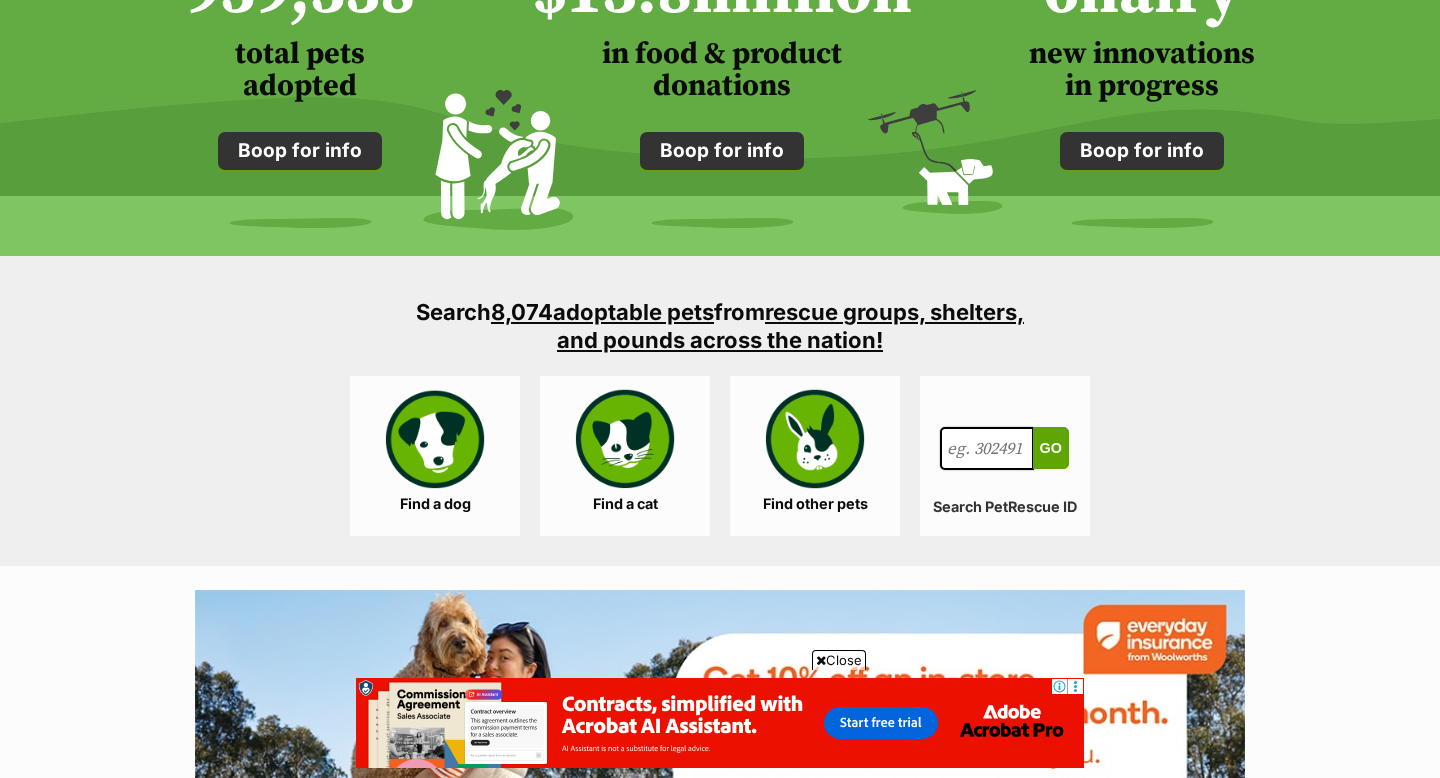 paste on "1112380" 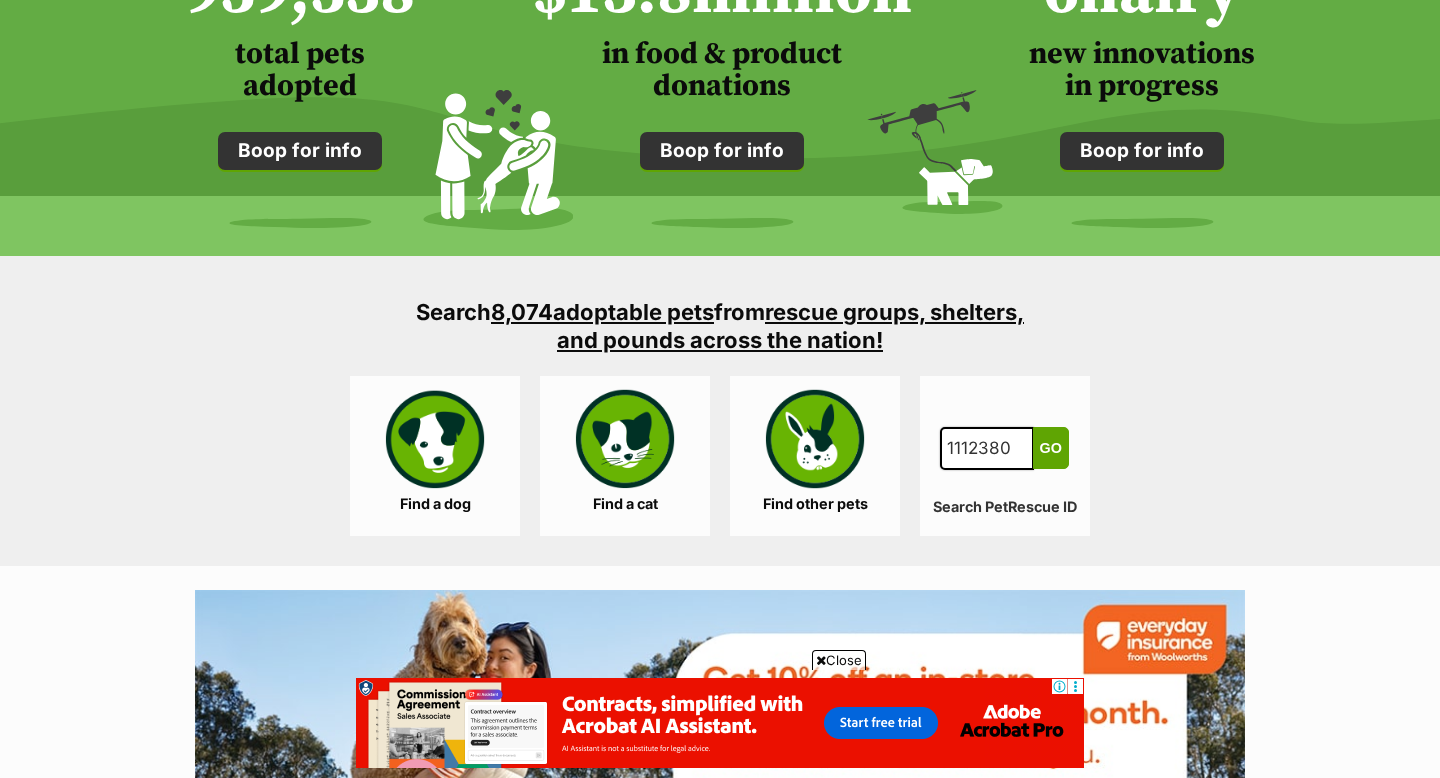 type on "1112380" 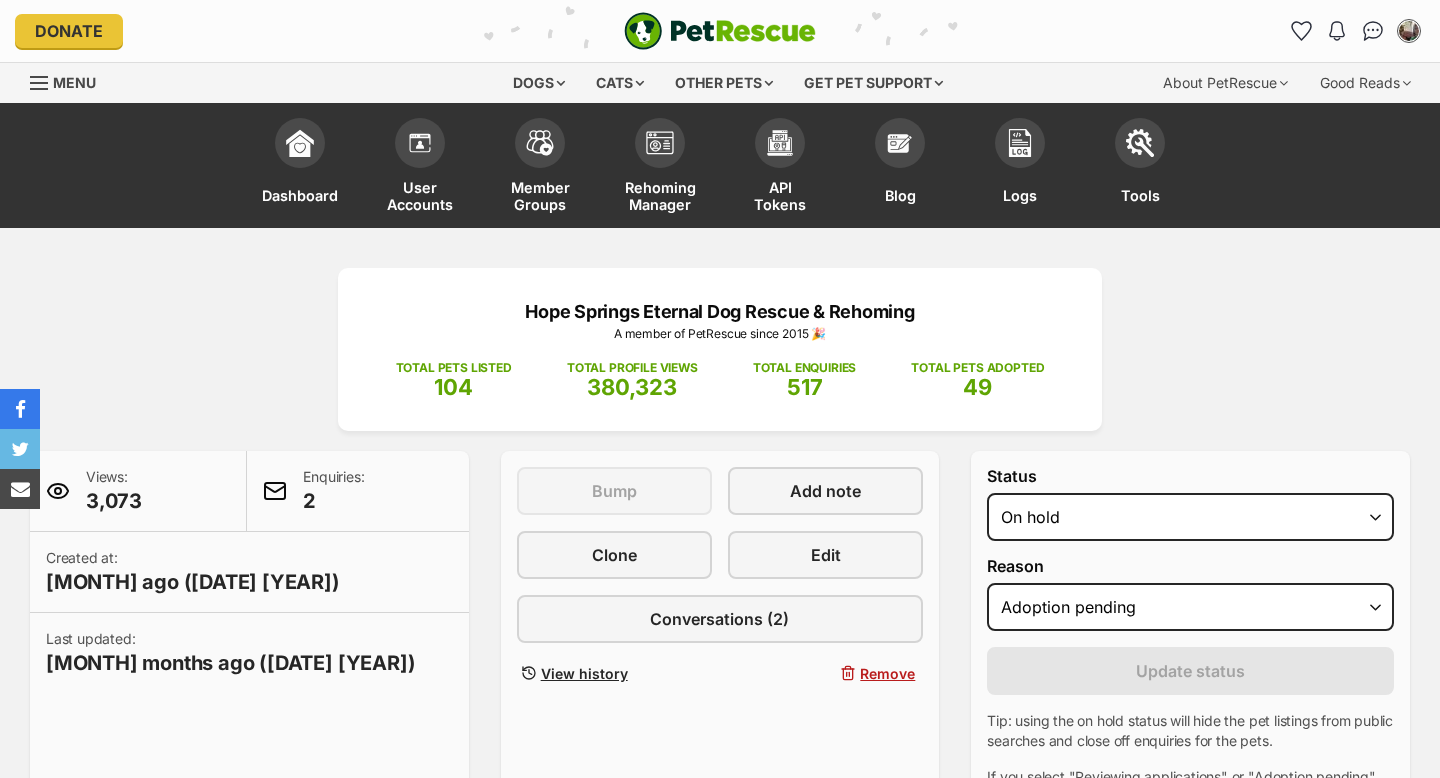 select on "adoption_pending" 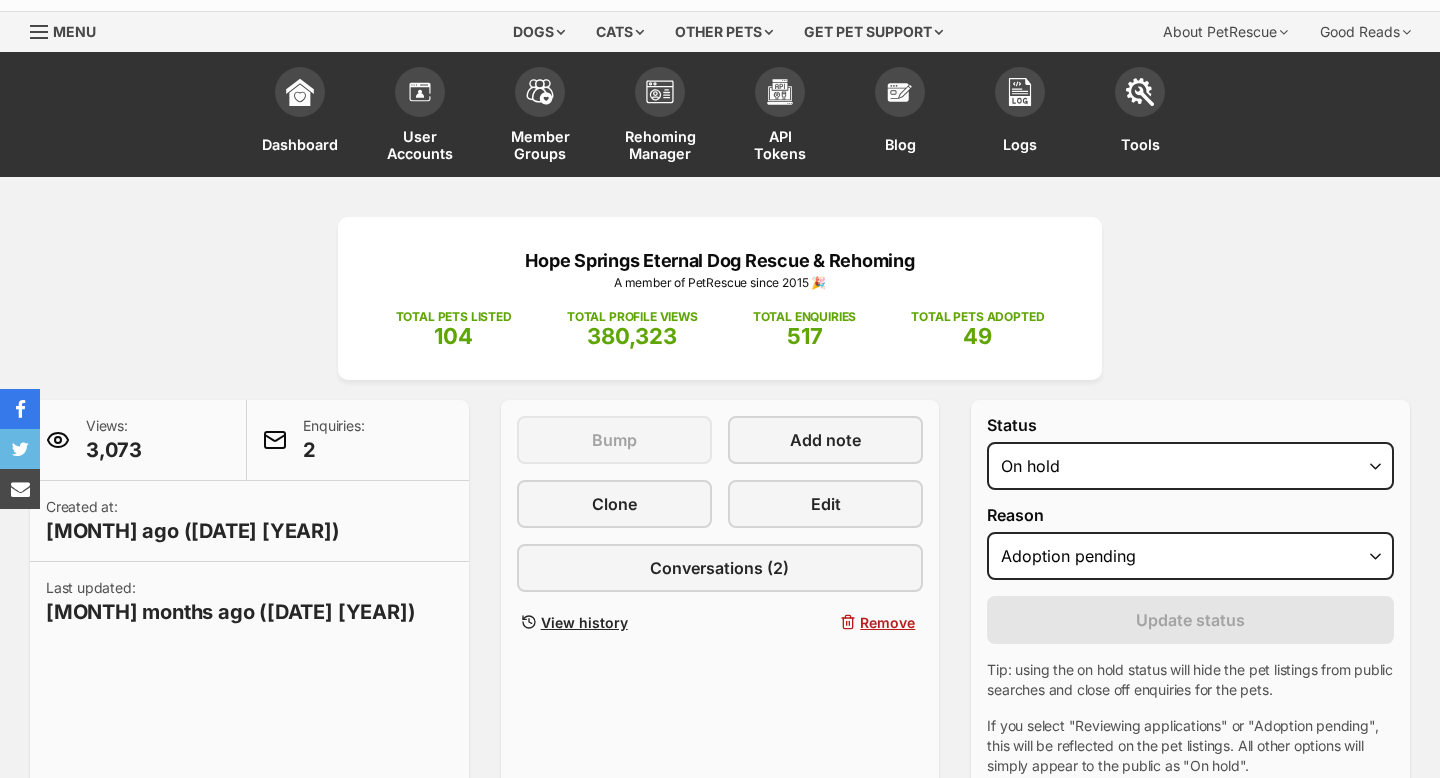 scroll, scrollTop: 0, scrollLeft: 0, axis: both 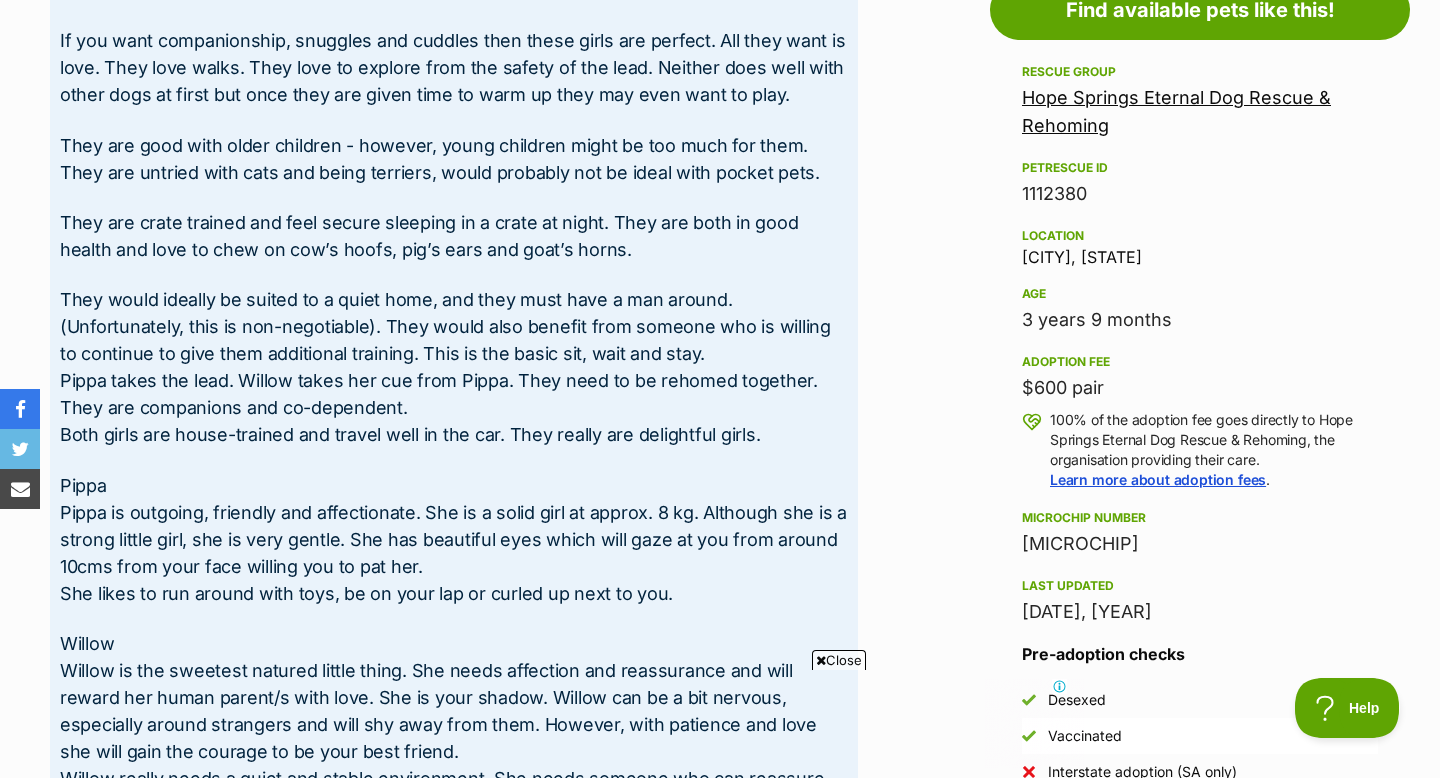 click on "Advertisement
Adoption information
I've been adopted!
This pet is no longer available
On Hold Adoption pending
Enquire about Willow (and Pippa)
Find available pets like this!
Rescue group
Hope Springs Eternal Dog Rescue & Rehoming
PetRescue ID
1112380
Location
Mount Barker, SA
Age
3 years 9 months
Adoption fee
$600 pair
100% of the adoption fee goes directly to Hope Springs Eternal Dog Rescue & Rehoming, the organisation providing their care.
Learn more about adoption fees .
Microchip number
900164002173255
Last updated
27 Apr, 2025
Pre-adoption checks
Desexed
Vaccinated
Interstate adoption (SA only)
Wormed
Has received heartworm preventative
I'd prefer a home that
Doesn't have kids under 5
Admin details
Contact
Chris Moore" at bounding box center [720, 1652] 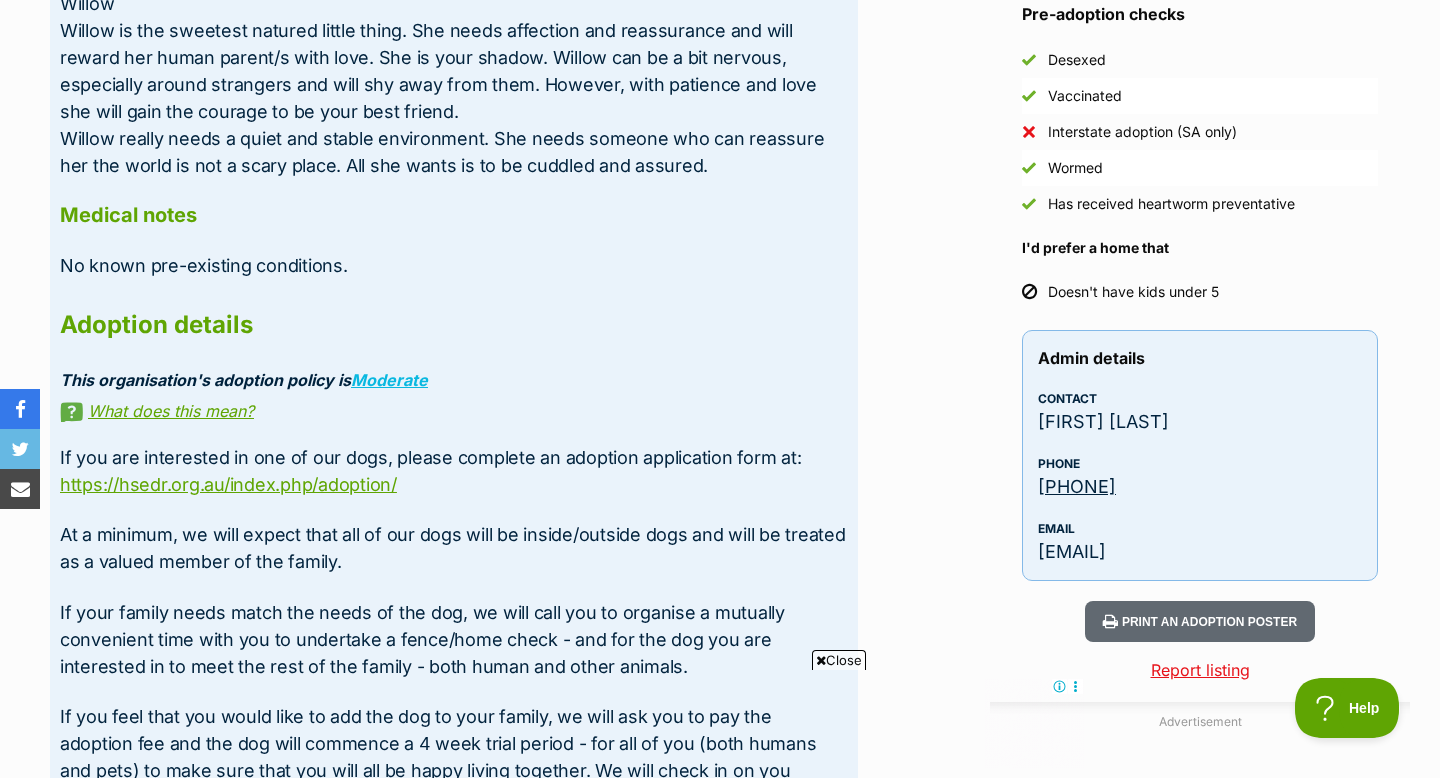 scroll, scrollTop: 2705, scrollLeft: 0, axis: vertical 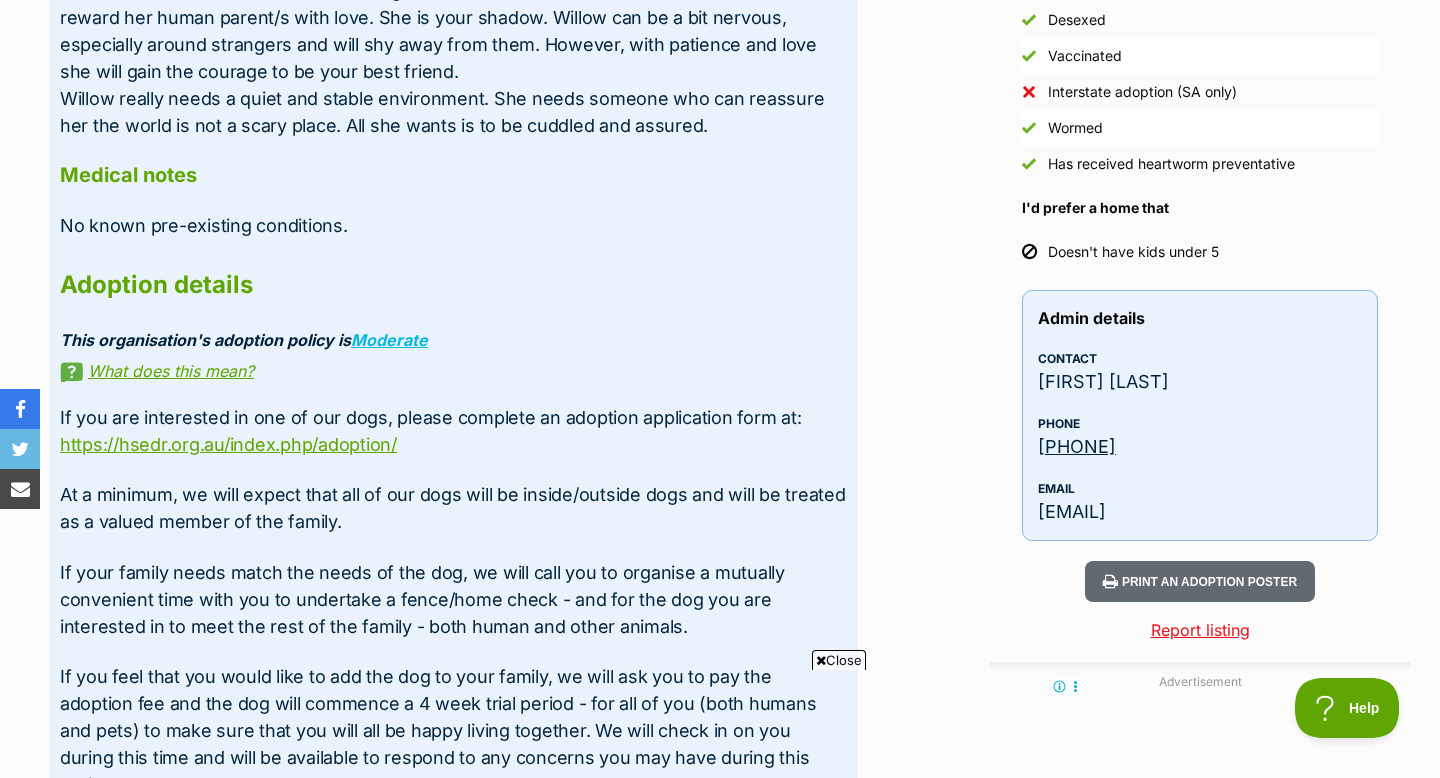 drag, startPoint x: 1218, startPoint y: 511, endPoint x: 1035, endPoint y: 521, distance: 183.27303 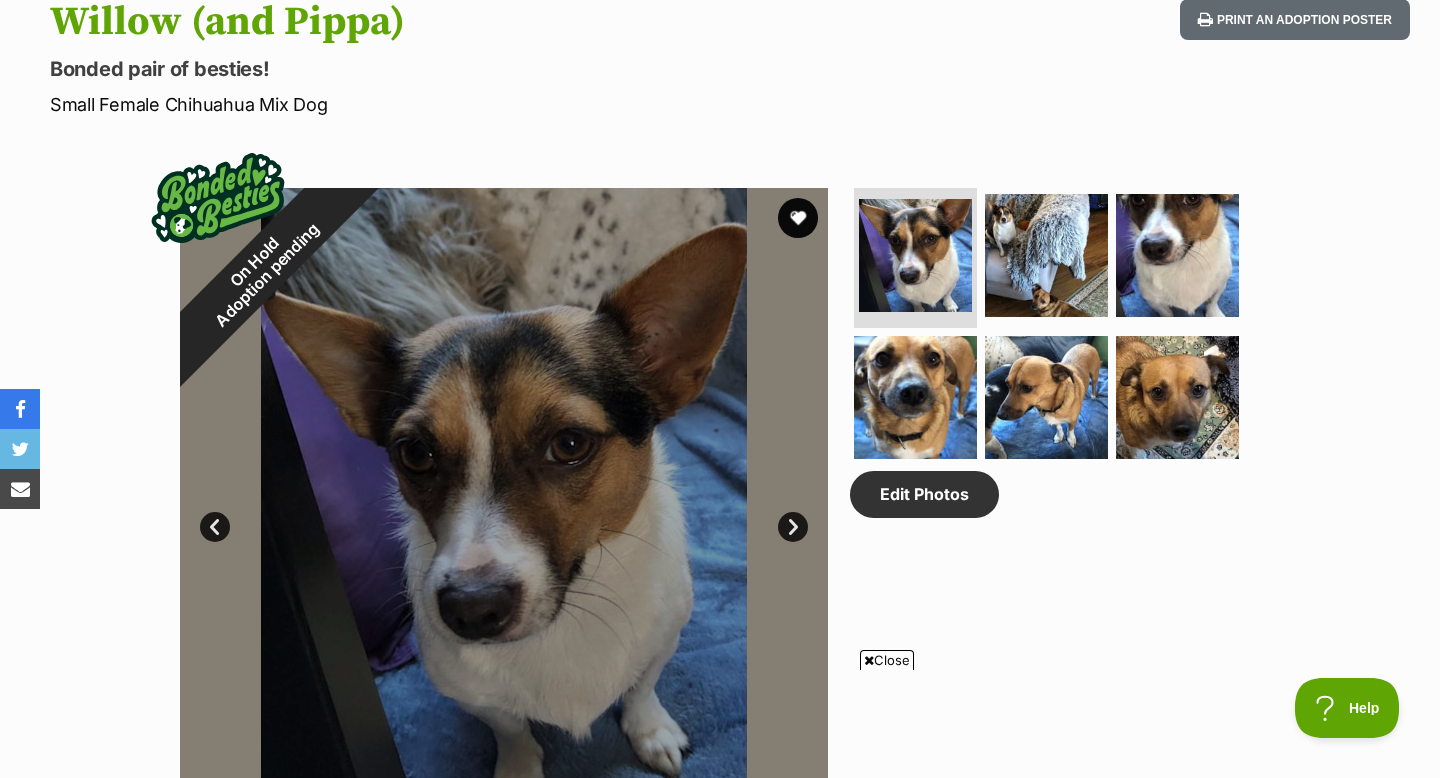 scroll, scrollTop: 1025, scrollLeft: 0, axis: vertical 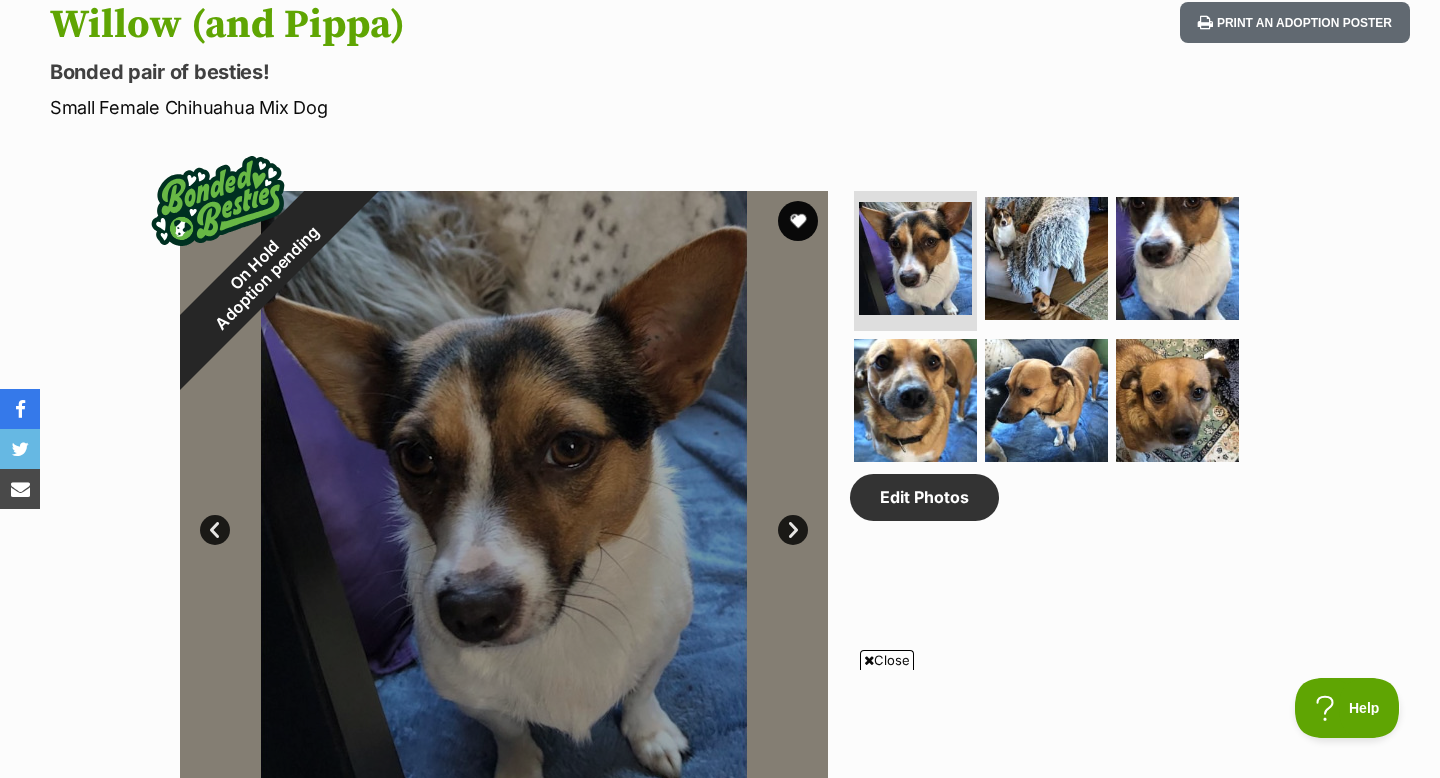click on "Small Female Chihuahua Mix Dog" at bounding box center [464, 107] 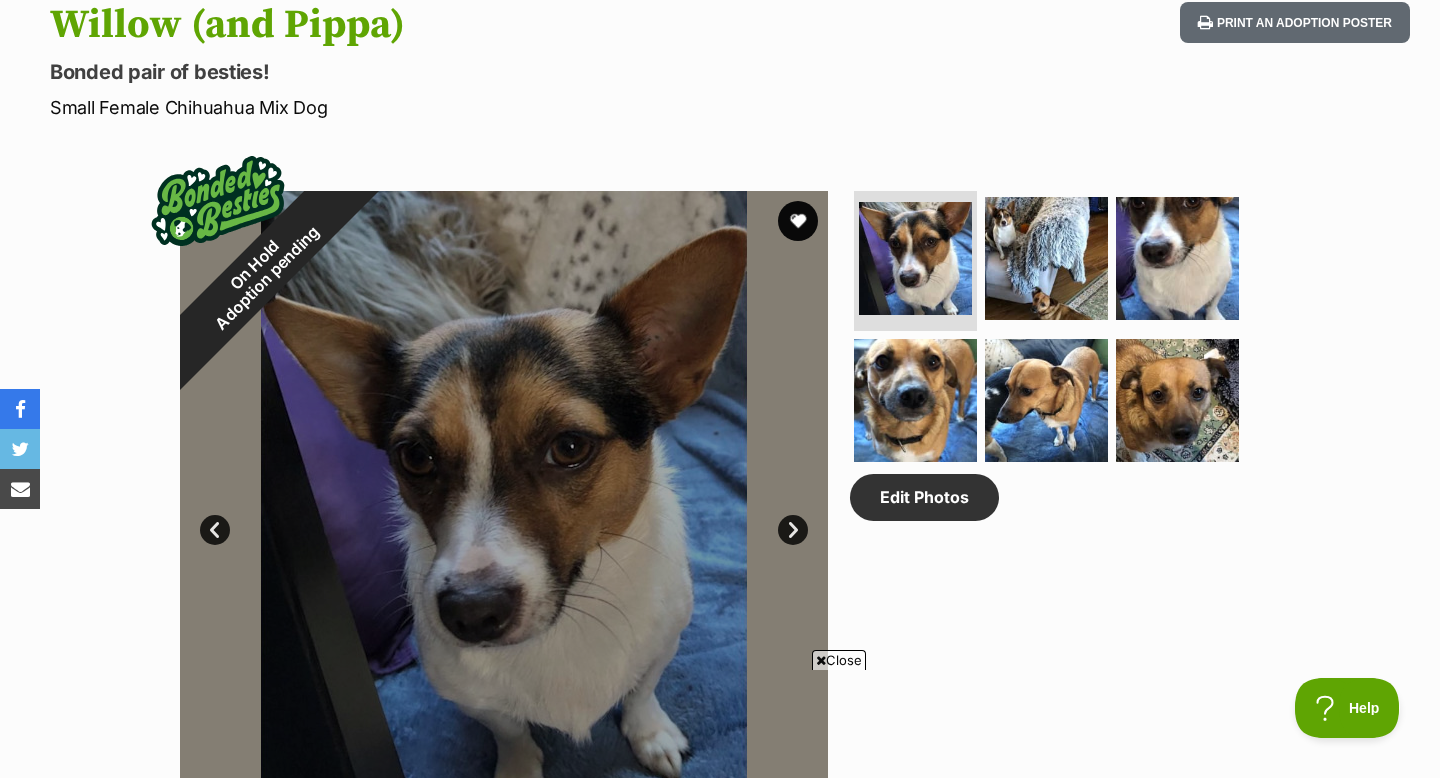 scroll, scrollTop: 0, scrollLeft: 0, axis: both 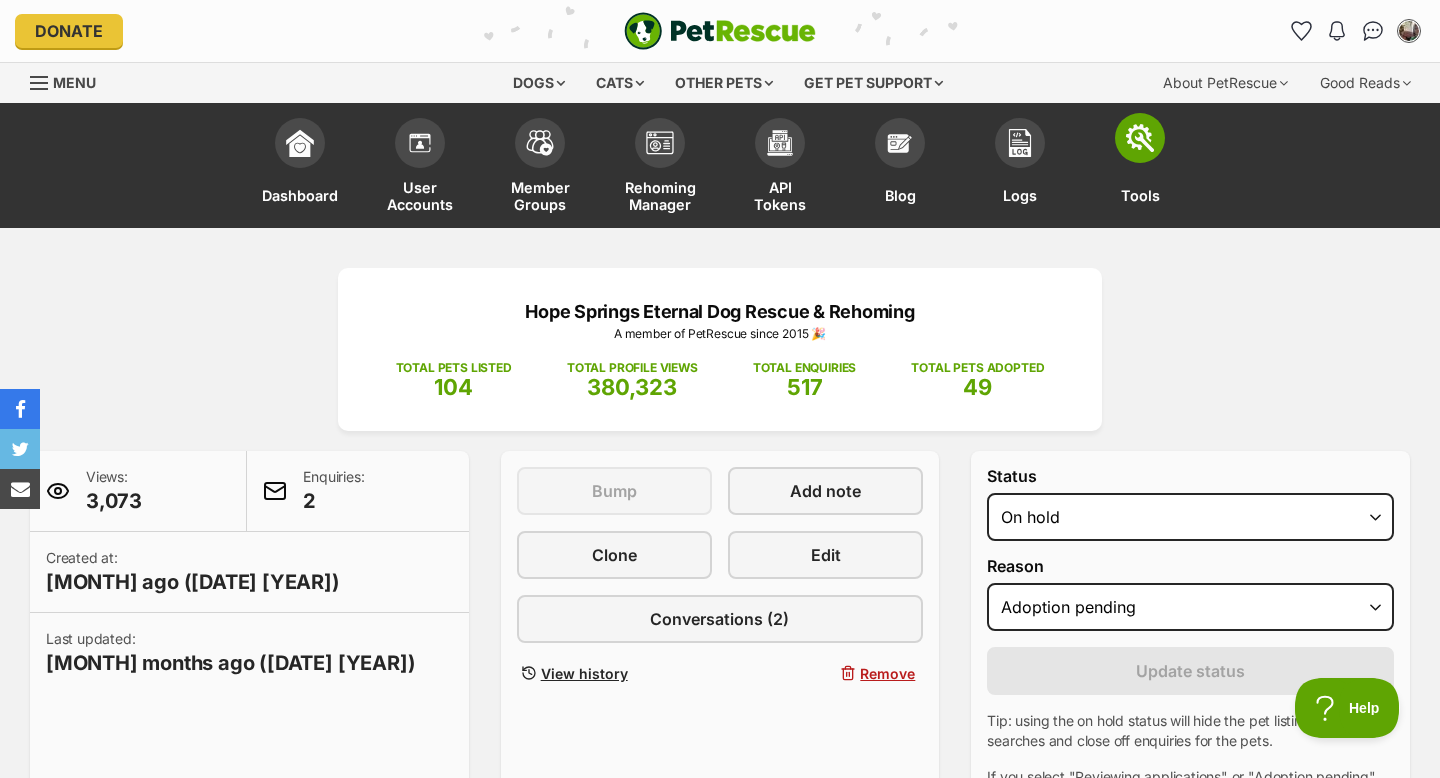 click at bounding box center (1140, 138) 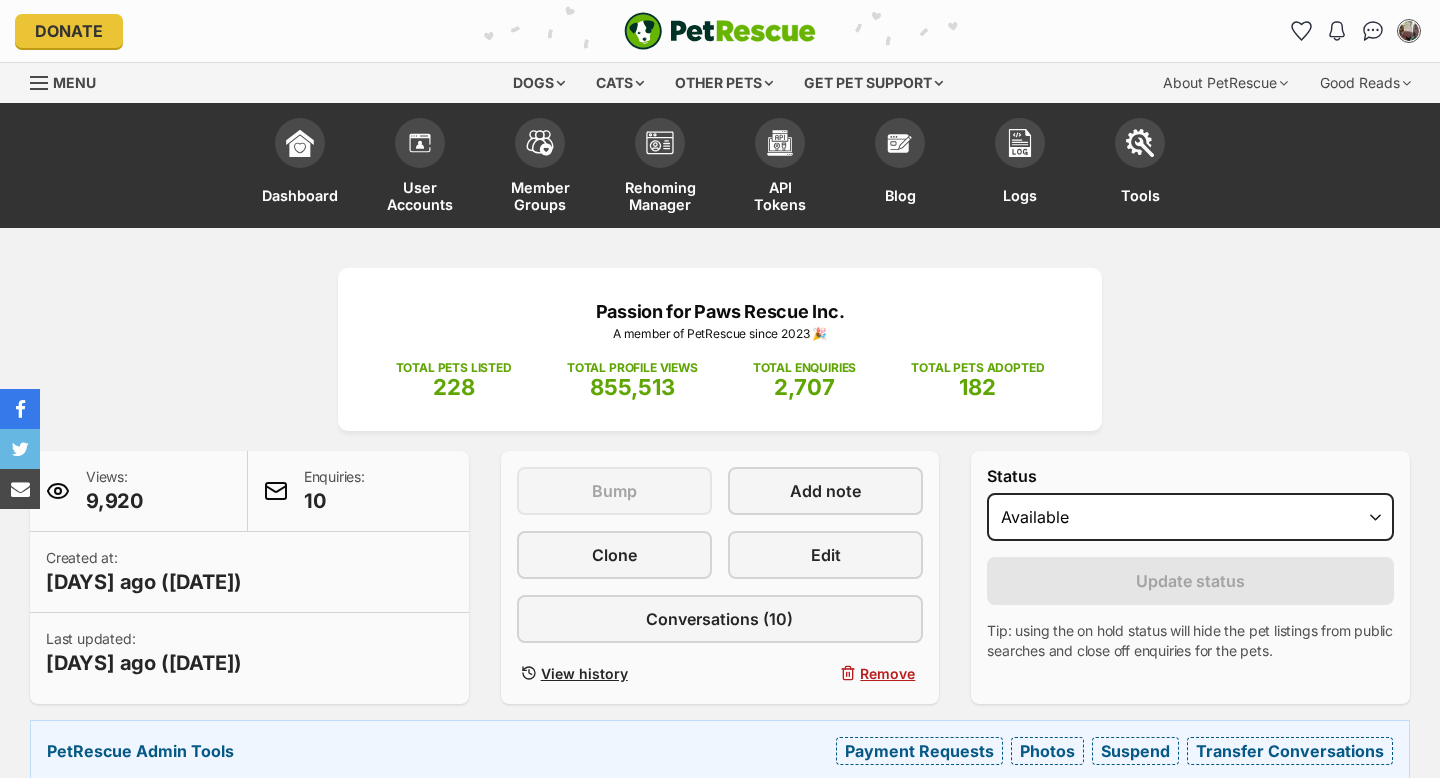 scroll, scrollTop: 0, scrollLeft: 0, axis: both 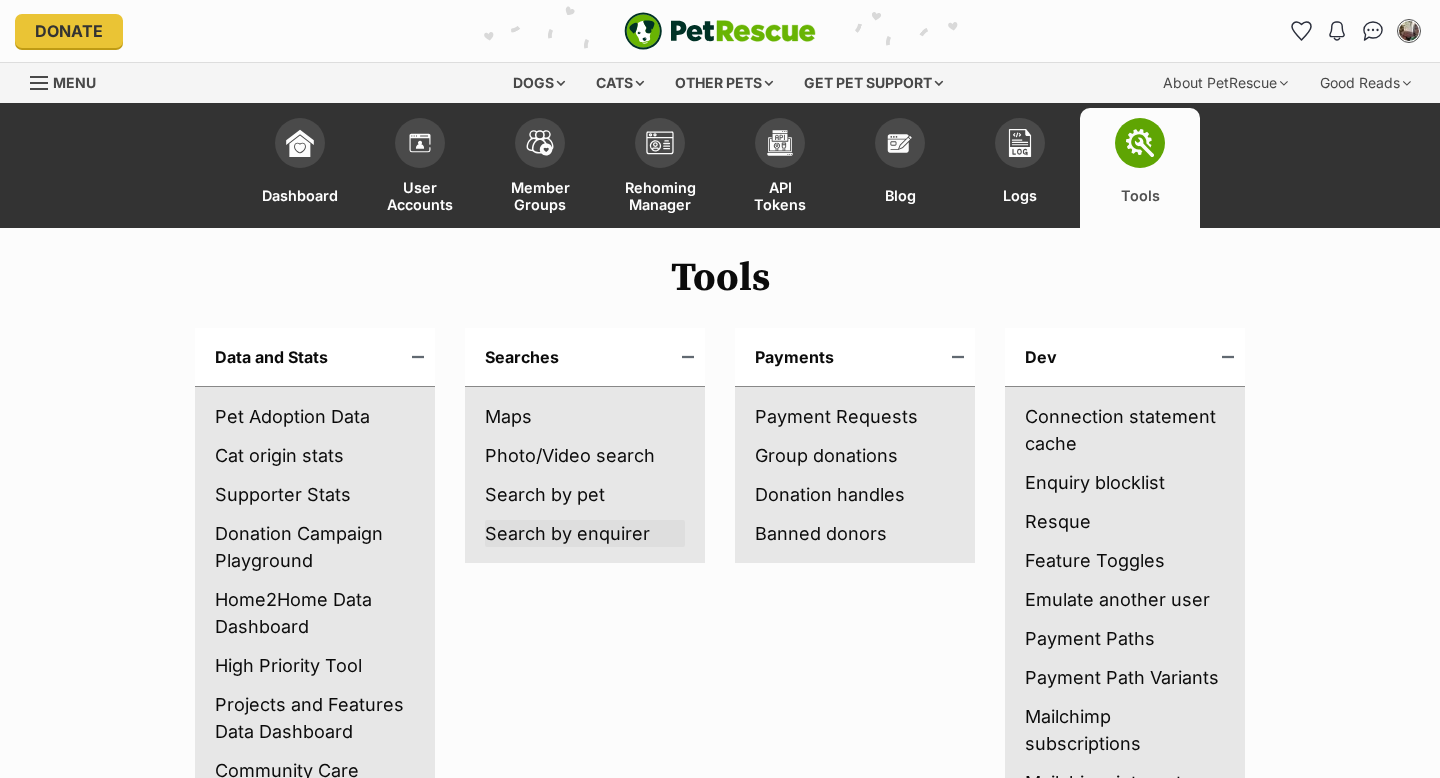 click on "Search by enquirer" at bounding box center [585, 533] 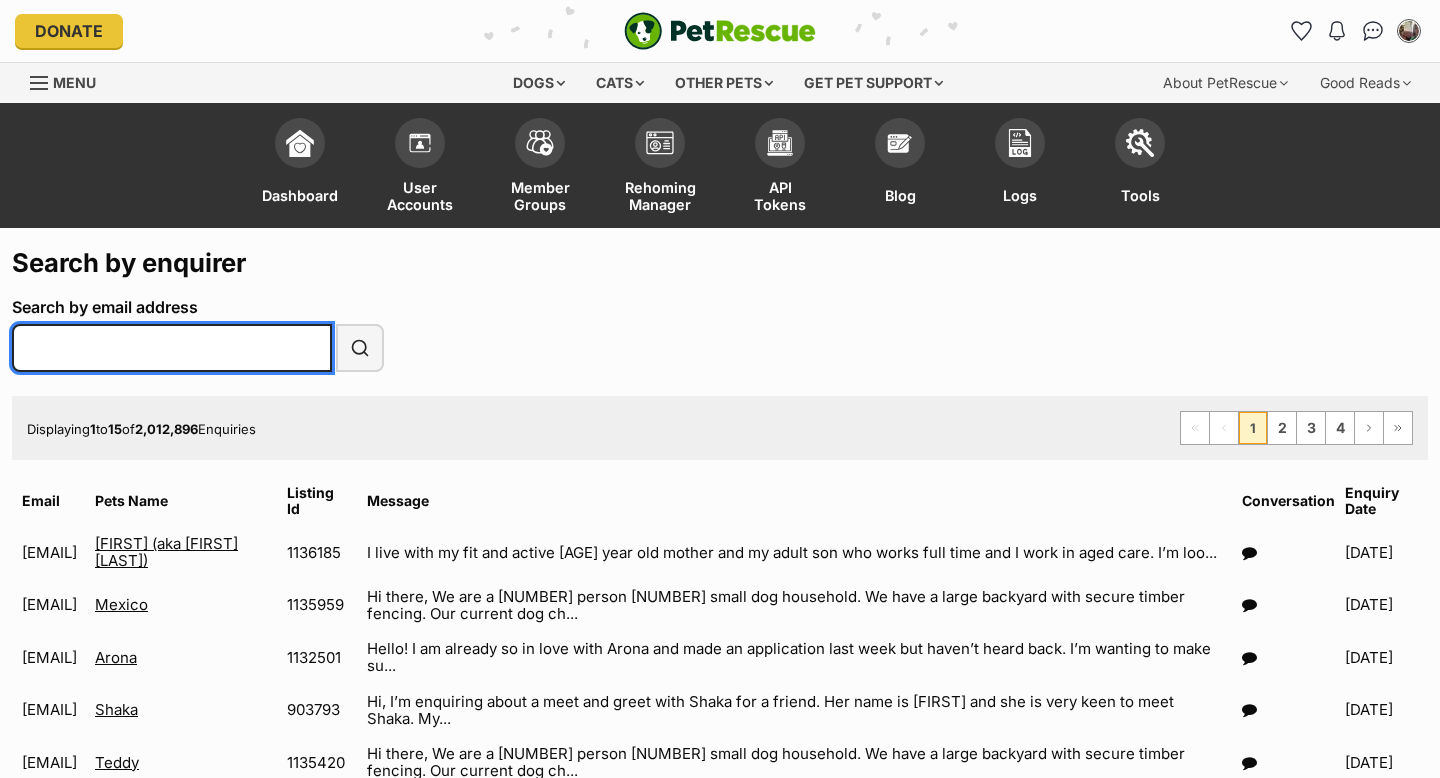 click on "Search by email address" at bounding box center (172, 348) 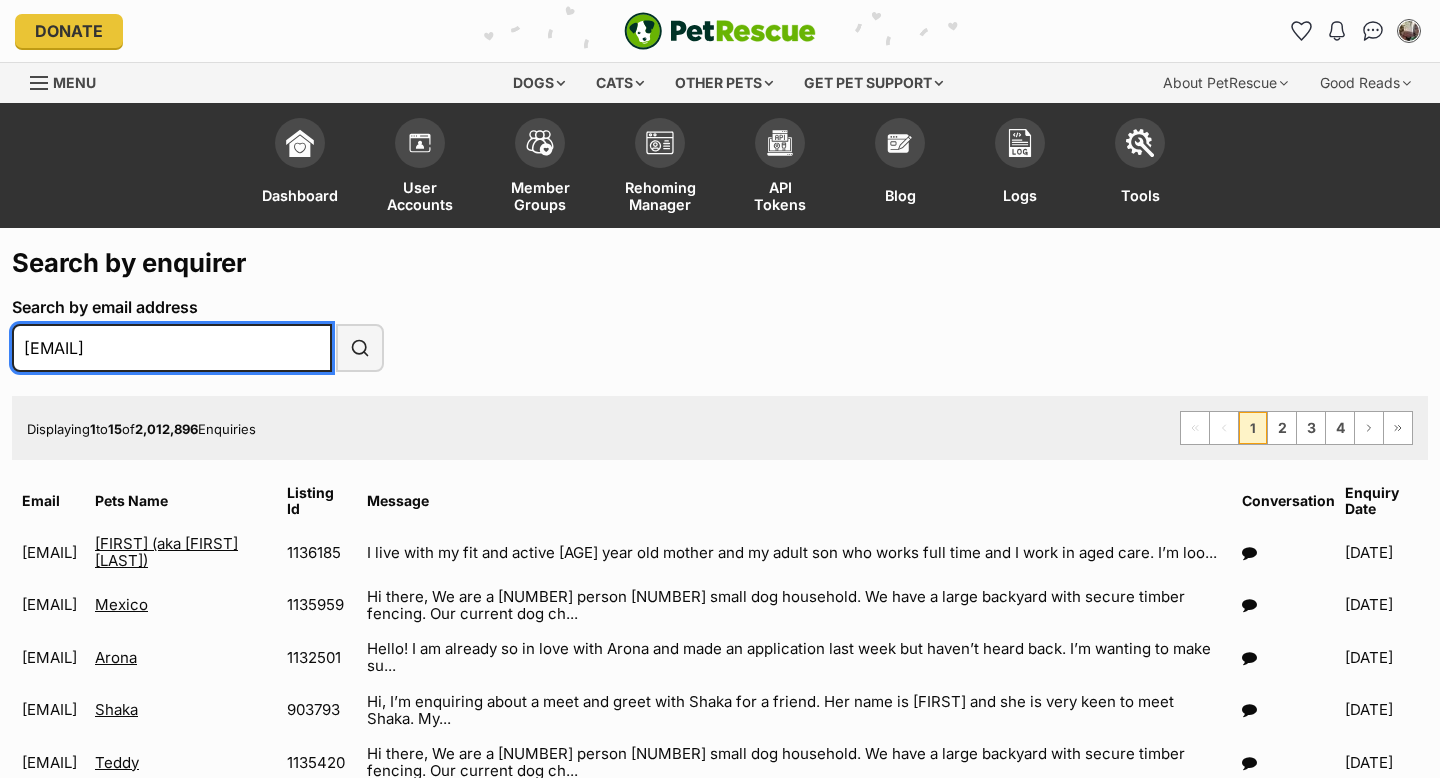 type on "[EMAIL]" 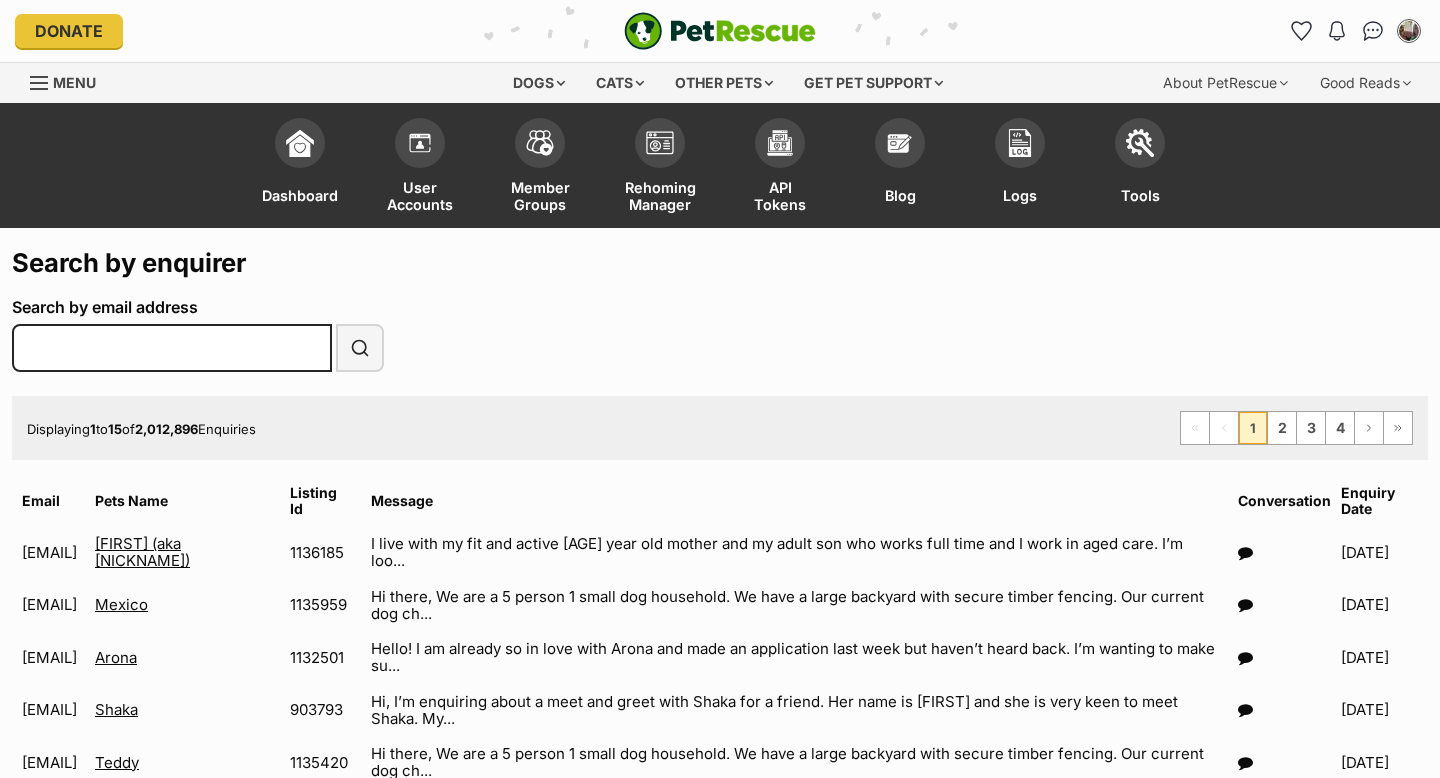 scroll, scrollTop: 0, scrollLeft: 0, axis: both 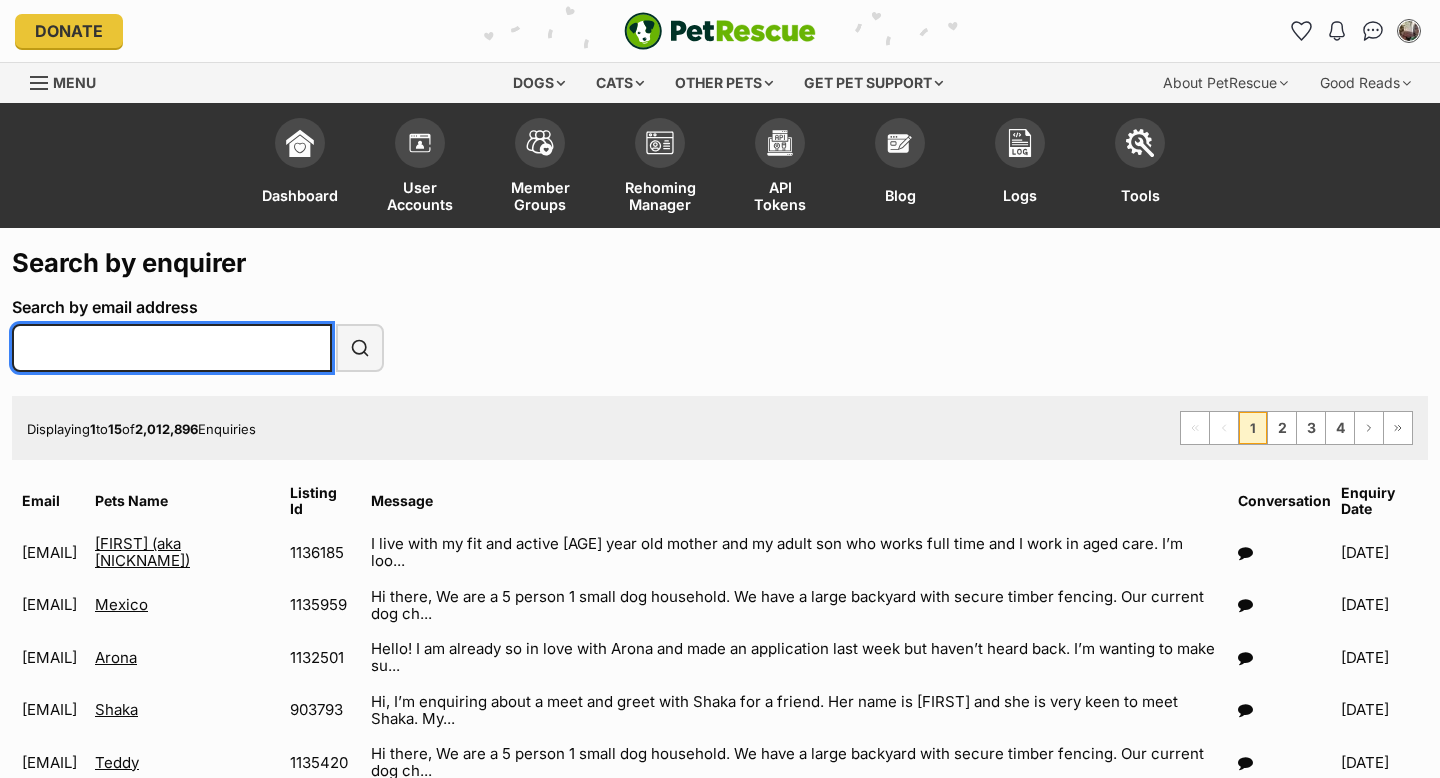 click on "Search by email address" at bounding box center (172, 348) 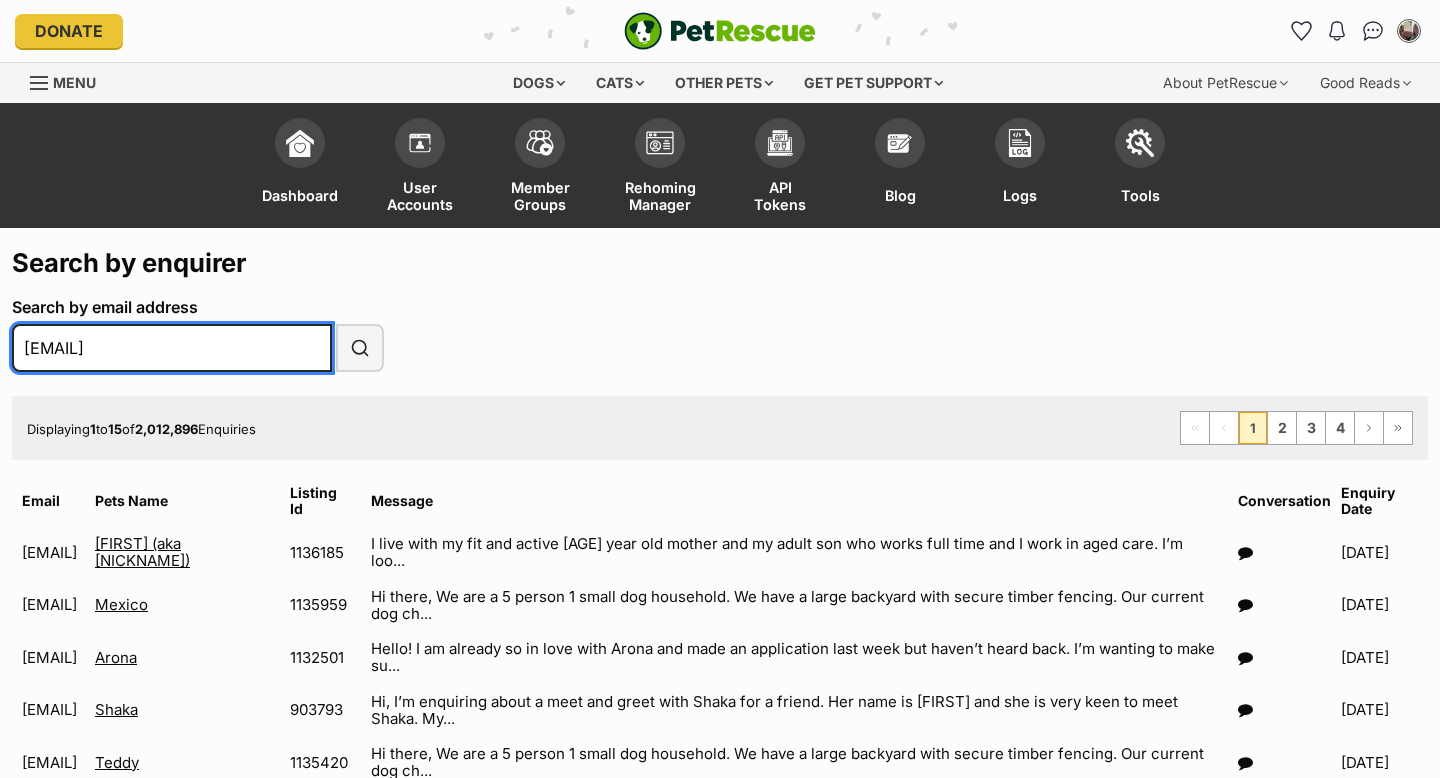type on "[EMAIL]" 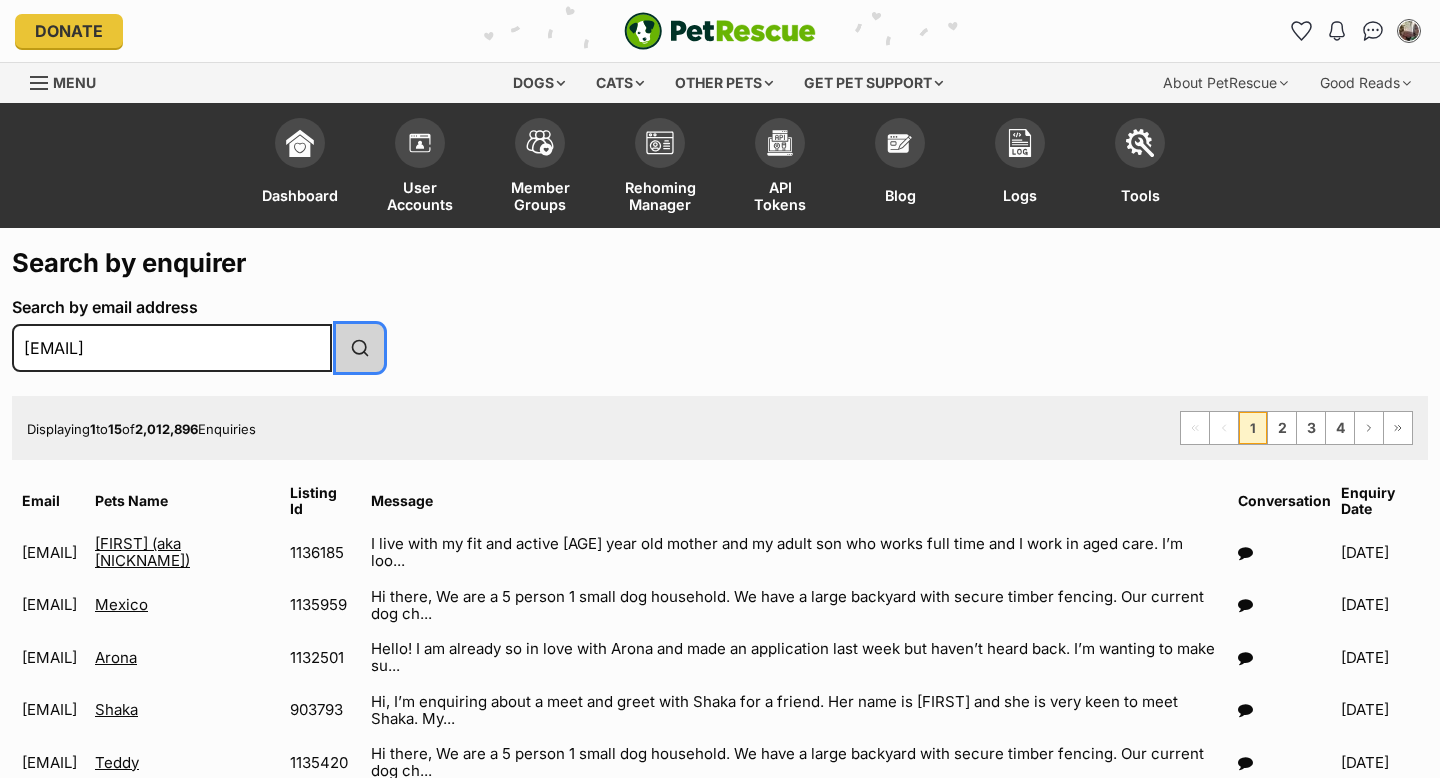 click at bounding box center [360, 348] 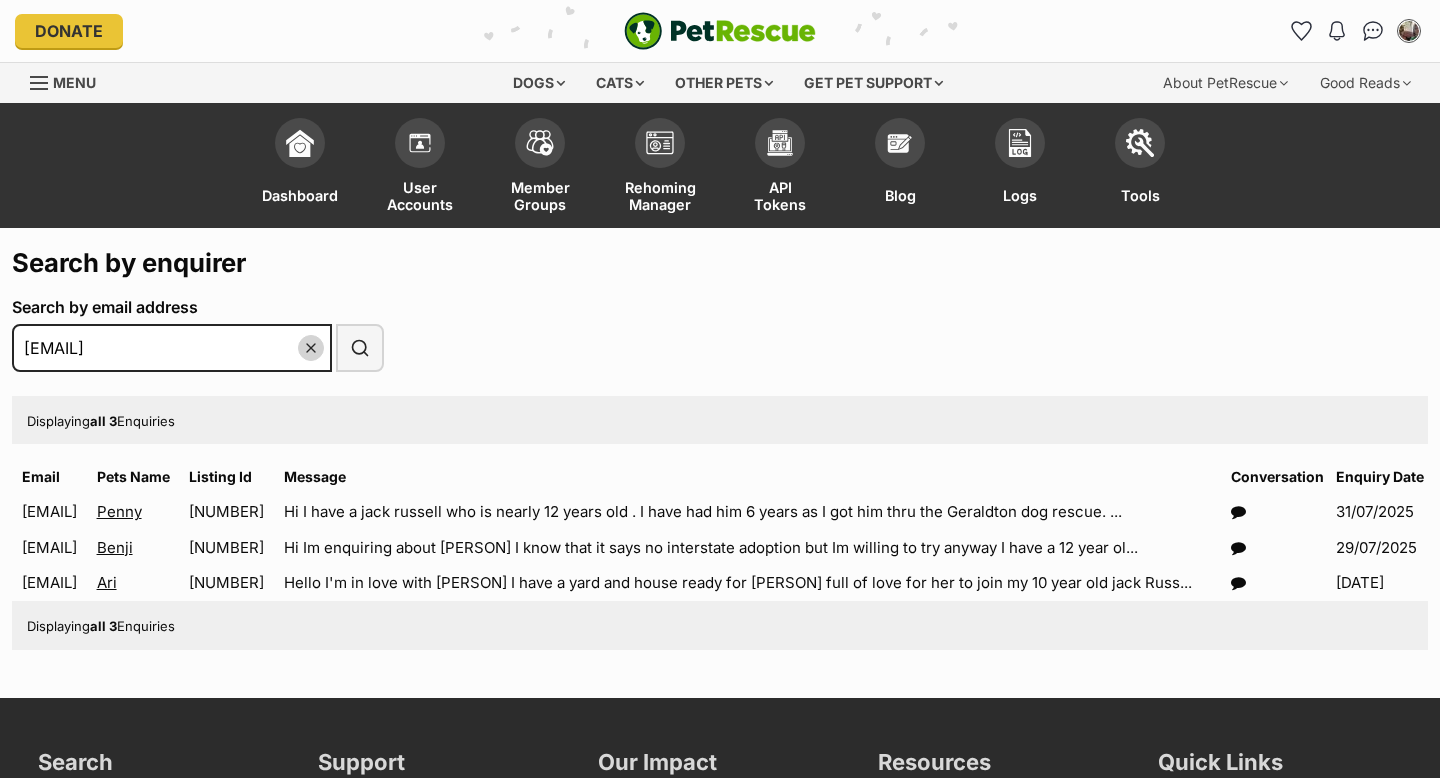 scroll, scrollTop: 0, scrollLeft: 0, axis: both 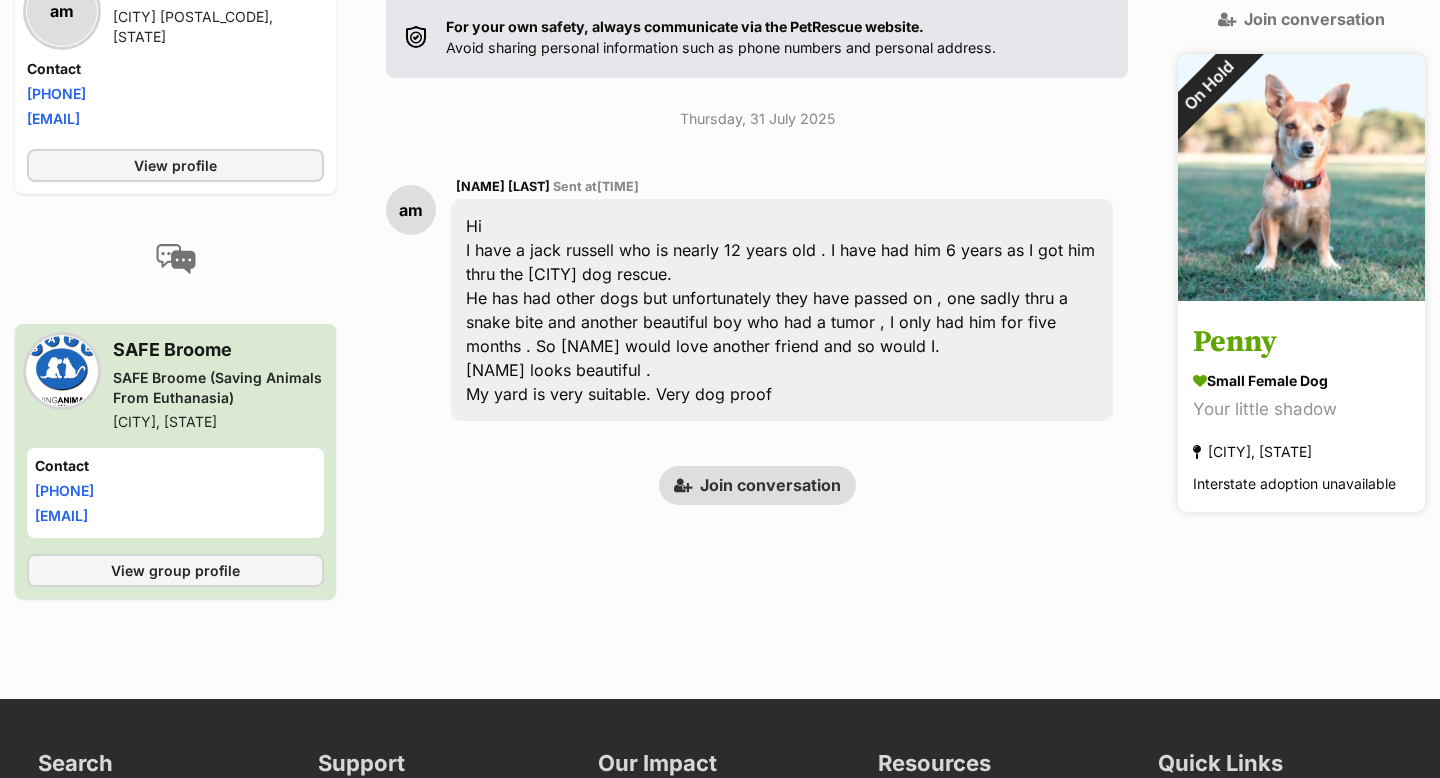click at bounding box center (1301, 177) 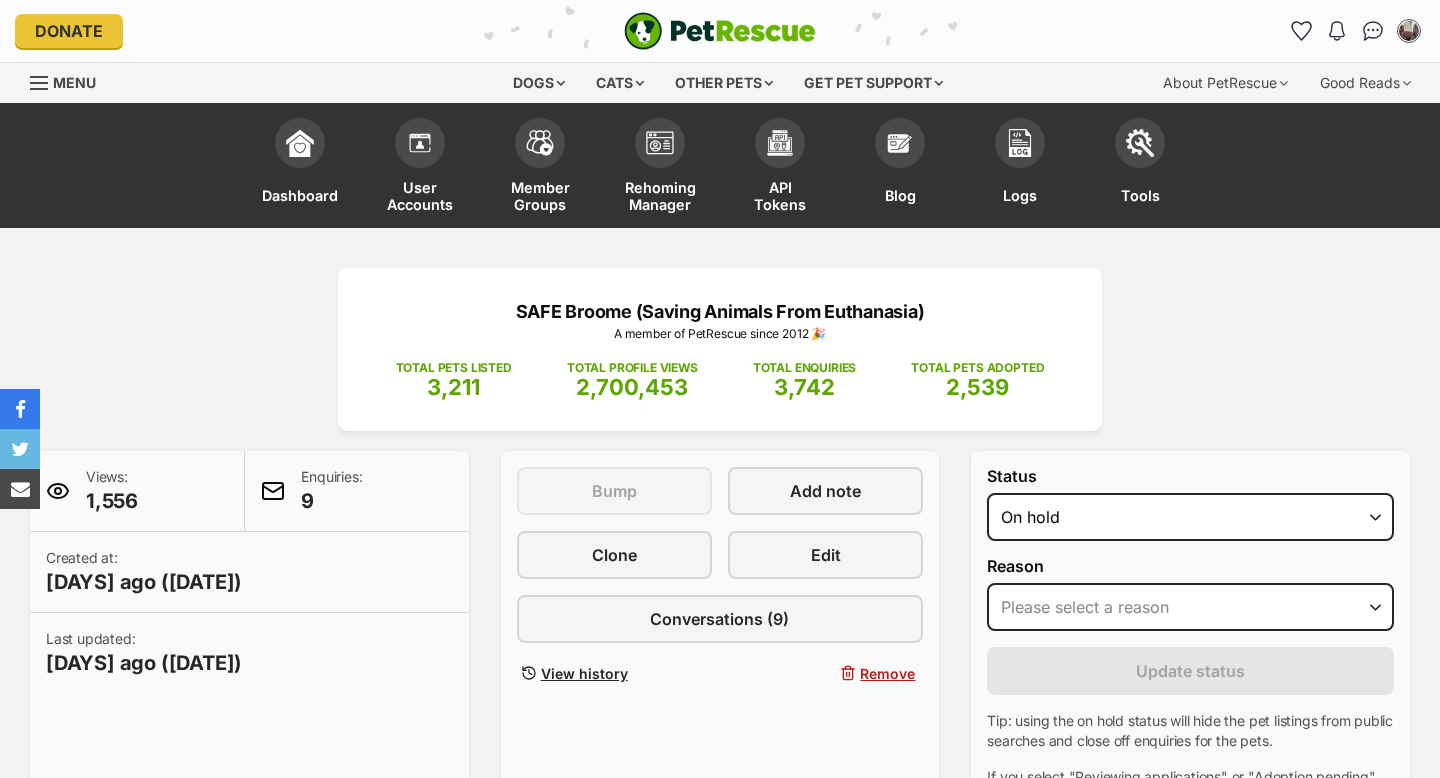 scroll, scrollTop: 0, scrollLeft: 0, axis: both 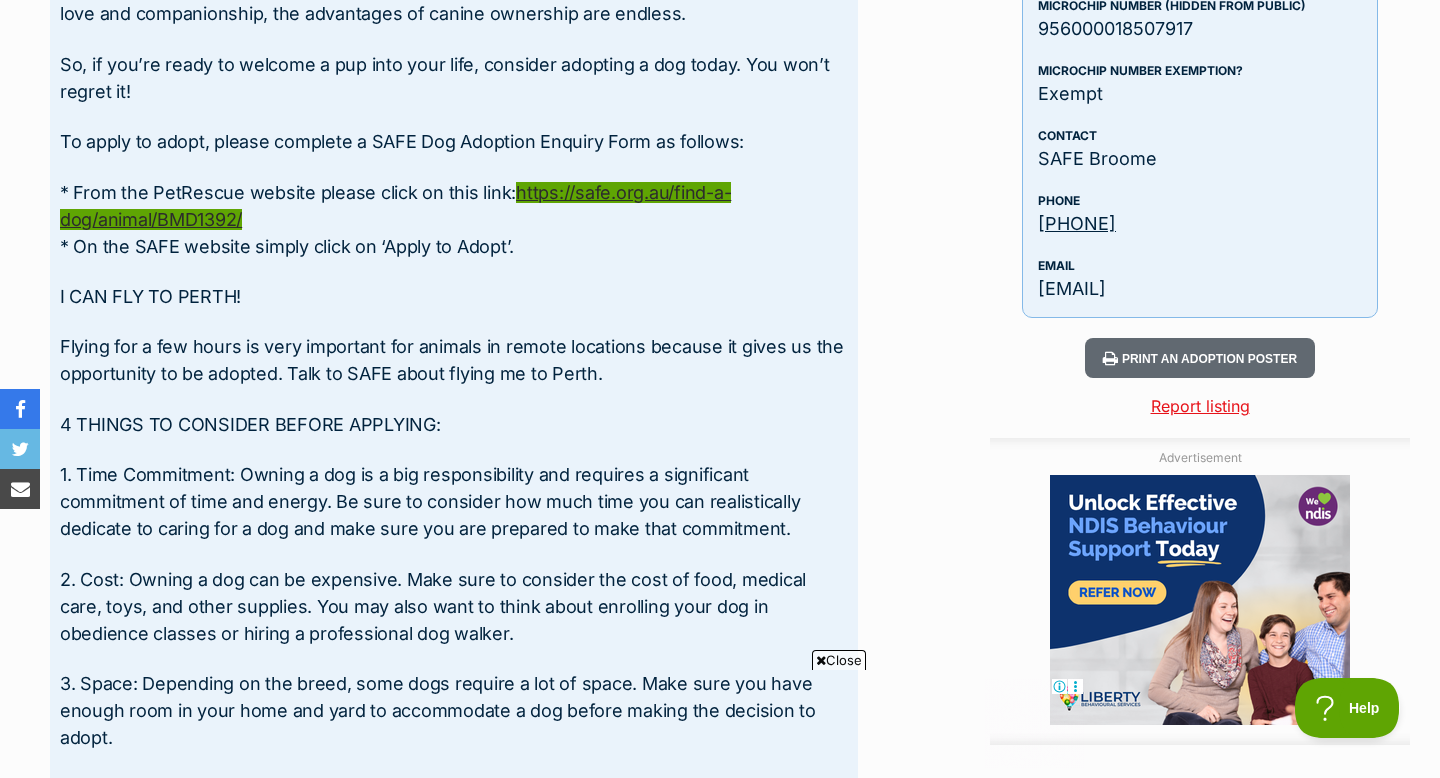 drag, startPoint x: 511, startPoint y: 192, endPoint x: 529, endPoint y: 188, distance: 18.439089 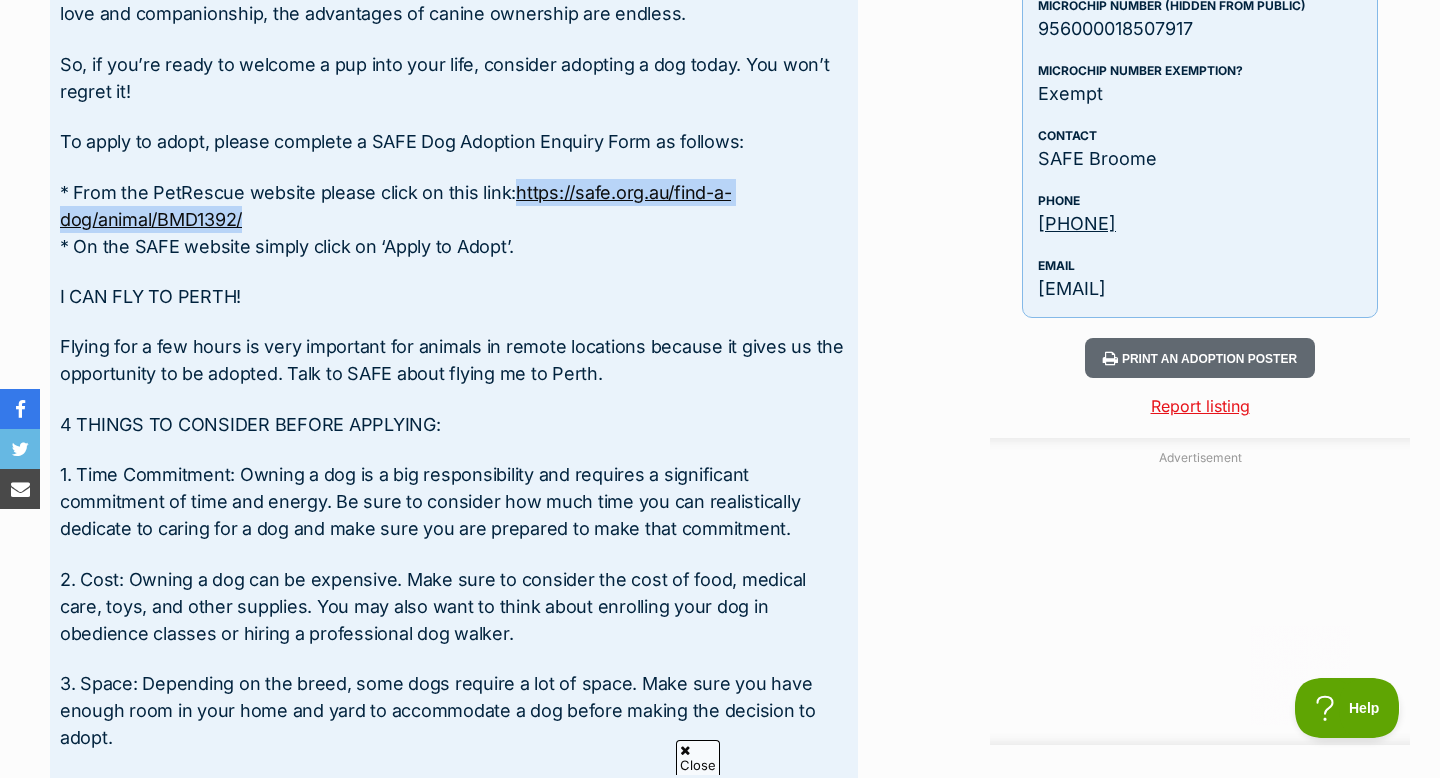 drag, startPoint x: 509, startPoint y: 190, endPoint x: 546, endPoint y: 208, distance: 41.14608 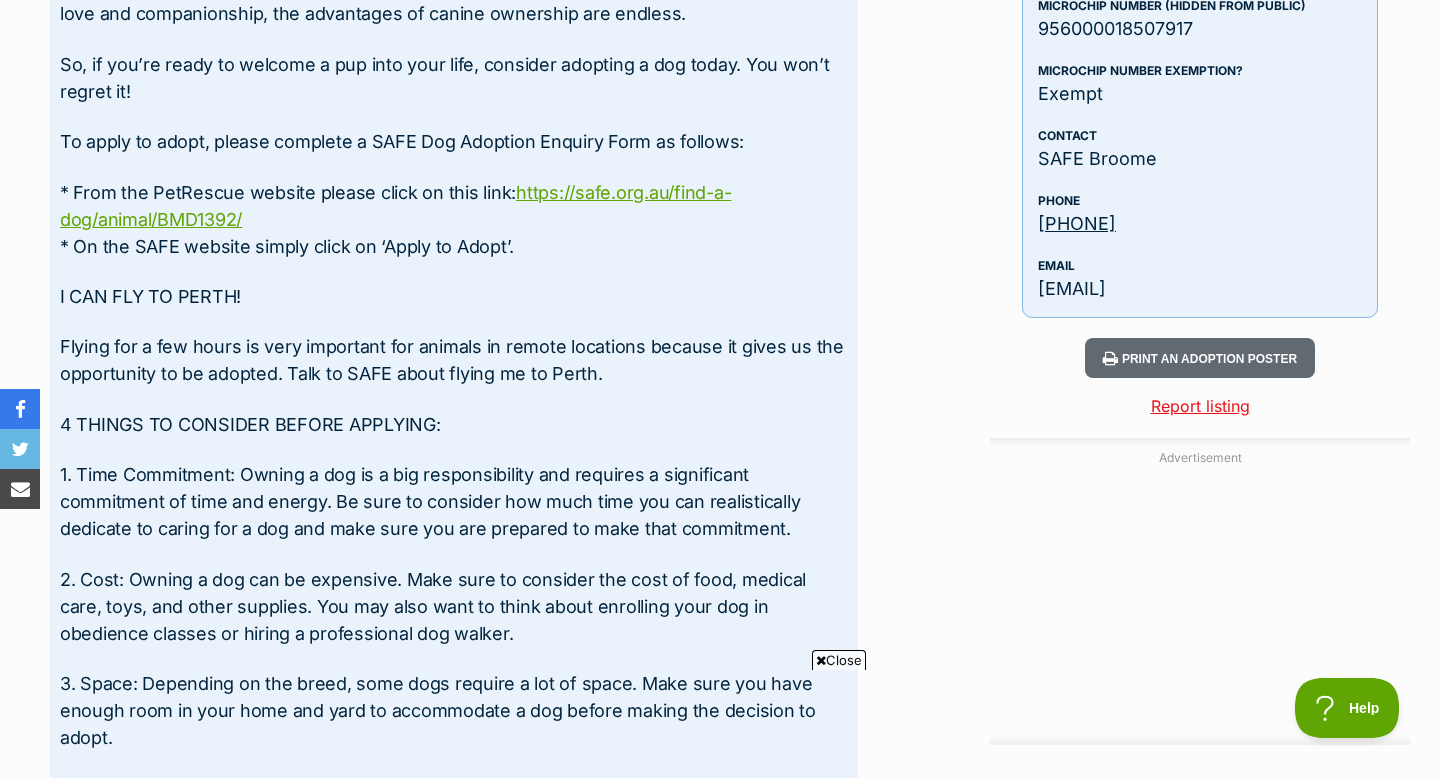 scroll, scrollTop: 0, scrollLeft: 0, axis: both 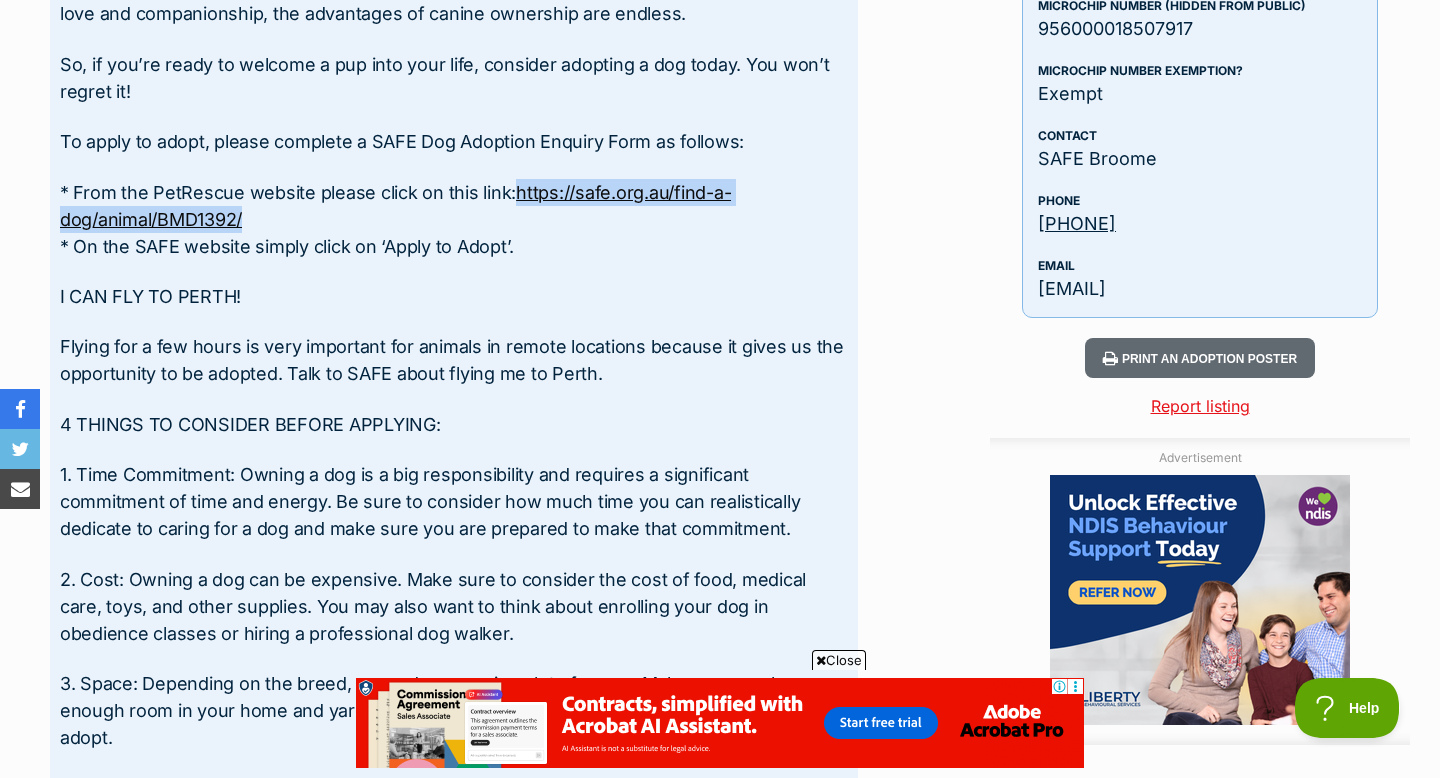 drag, startPoint x: 510, startPoint y: 190, endPoint x: 534, endPoint y: 213, distance: 33.24154 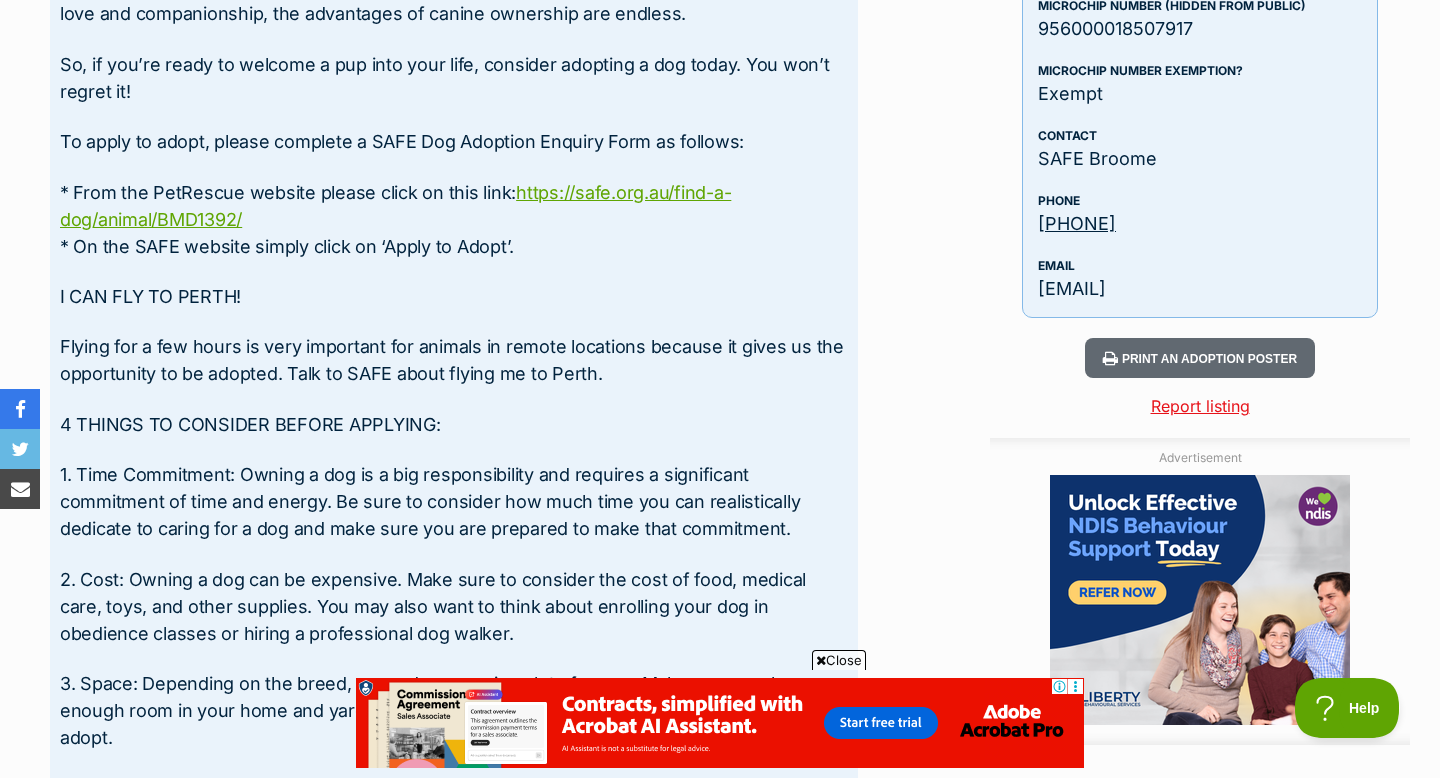 click on "Flying for a few hours is very important for animals in remote locations because it gives us the opportunity to be adopted. Talk to SAFE about flying me to Perth." at bounding box center [454, 360] 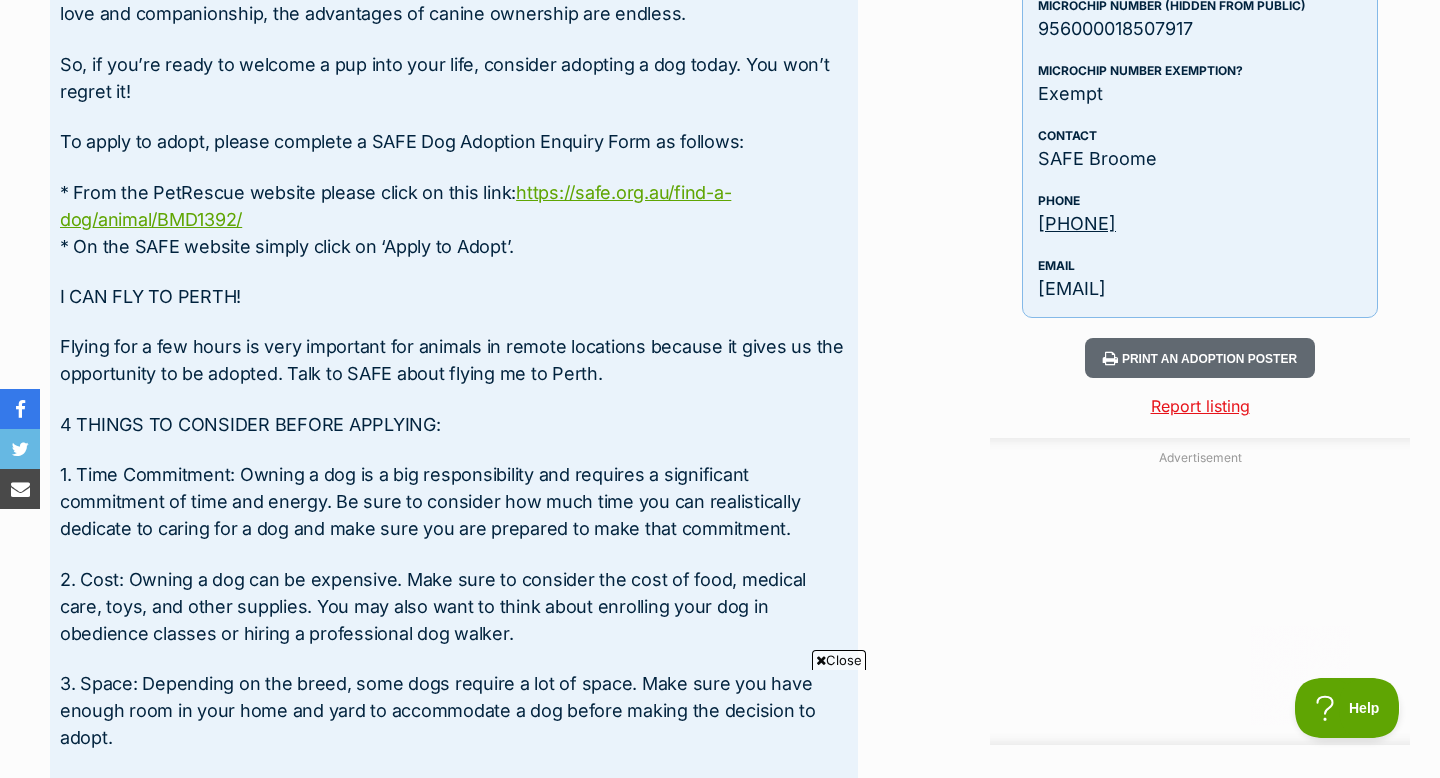 scroll, scrollTop: 0, scrollLeft: 0, axis: both 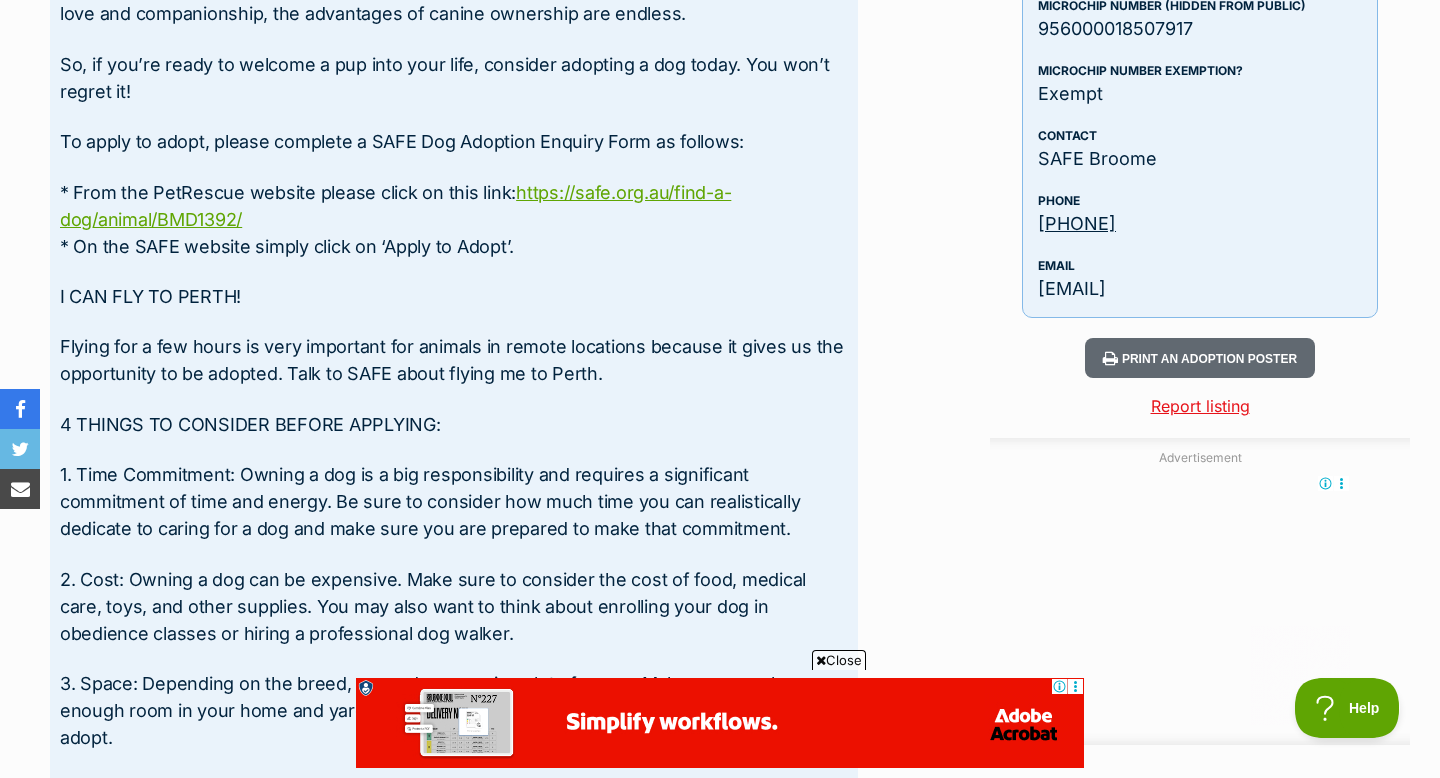 click on "Advertisement
Adoption information
I've been adopted!
This pet is no longer available
On Hold
Enquire about Penny
Find available pets like this!
Rescue group
SAFE Broome (Saving Animals From Euthanasia)
PetRescue ID
1133779
Location
Cable Beach, WA
Age
4 years 1 month
Adoption fee
$650.00
100% of the adoption fee goes directly to SAFE Broome (Saving Animals From Euthanasia), the organisation providing their care.
Learn more about adoption fees .
Last updated
02 Aug, 2025
Pre-adoption checks
Desexed
Vaccinated
Interstate adoption (WA only)
-
Wormed
Admin details
Microchip number (hidden from public)
956000018507917
Microchip number exemption?
Exempt
Contact
SAFE Broome
Phone
0448515552
Email
broome@safe.org.au
Upload Videos" at bounding box center [720, 591] 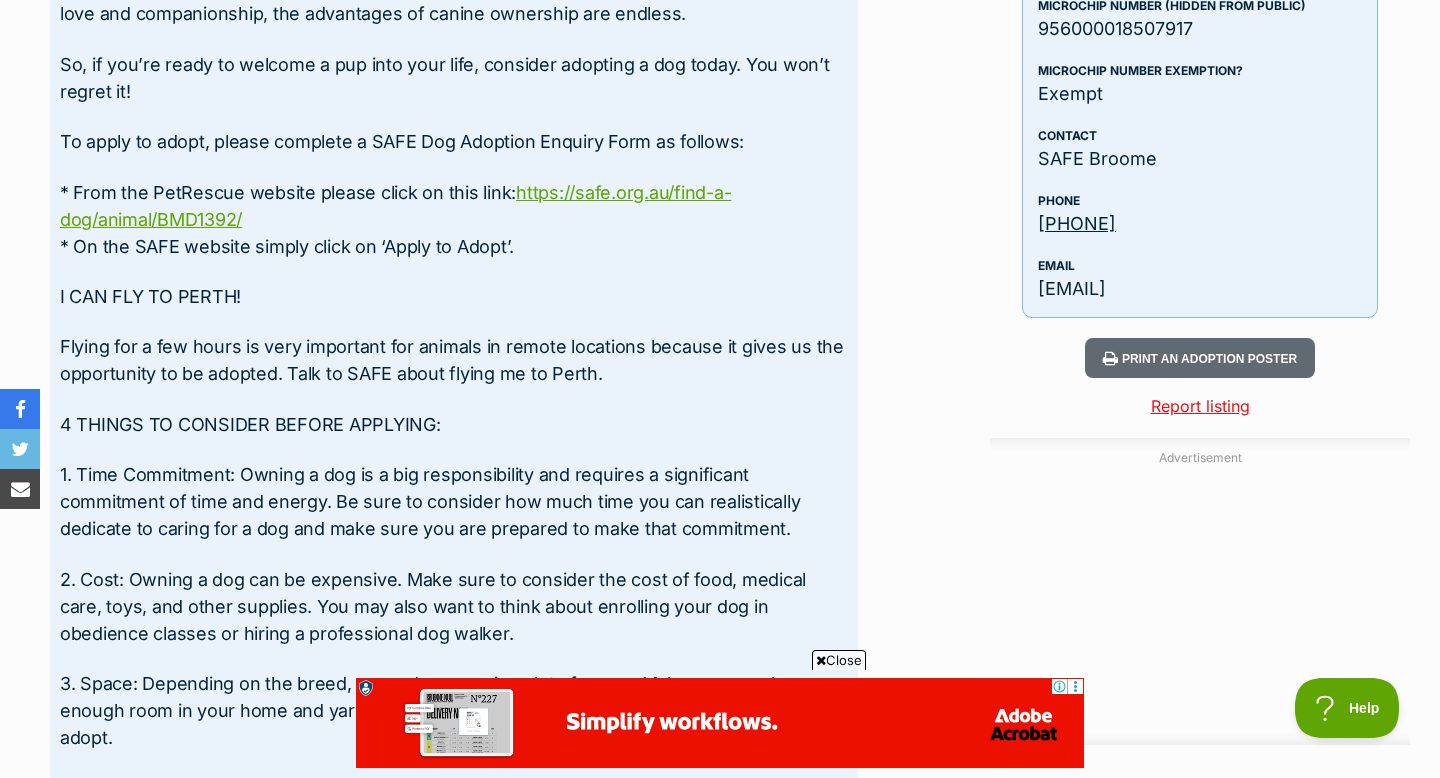scroll, scrollTop: 2800, scrollLeft: 0, axis: vertical 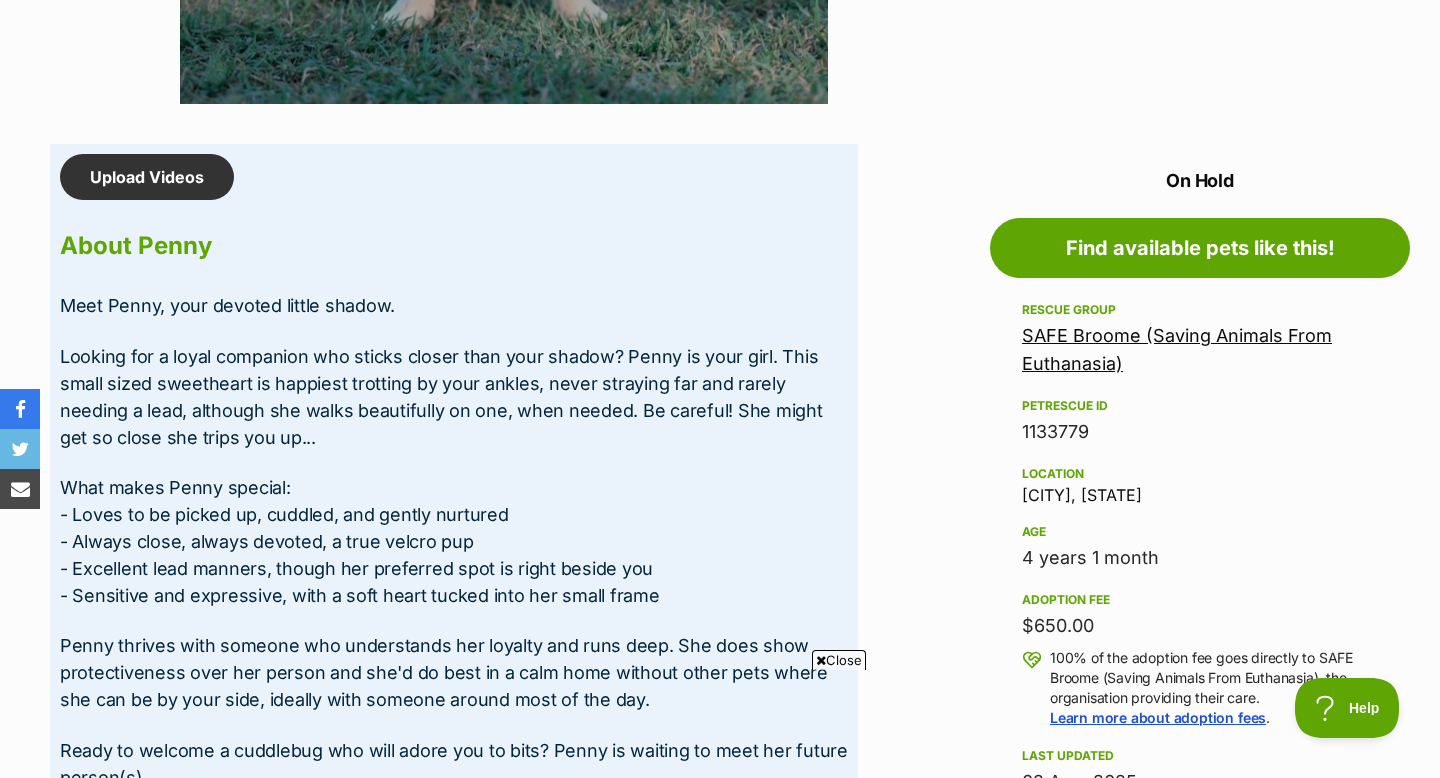 click on "SAFE Broome (Saving Animals From Euthanasia)" at bounding box center (1177, 349) 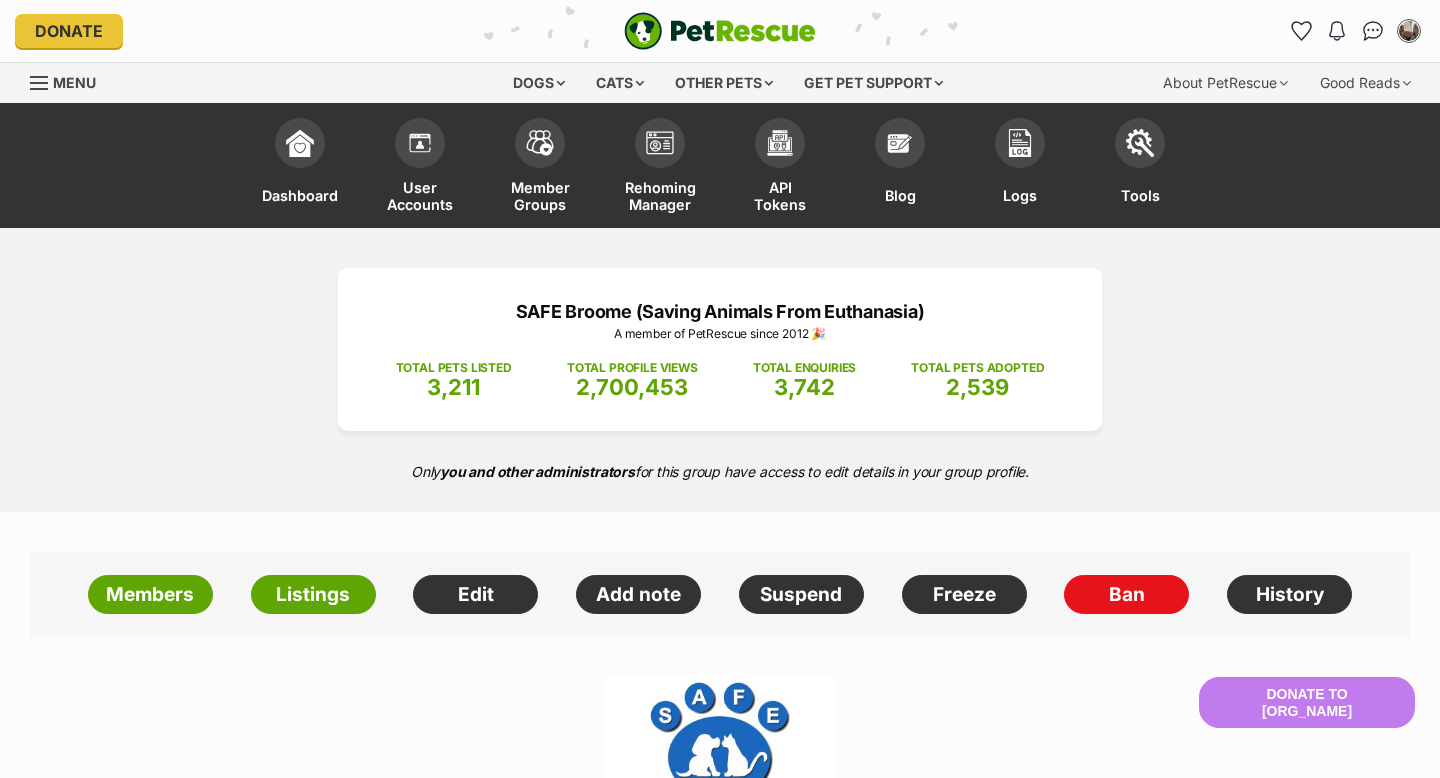 scroll, scrollTop: 0, scrollLeft: 0, axis: both 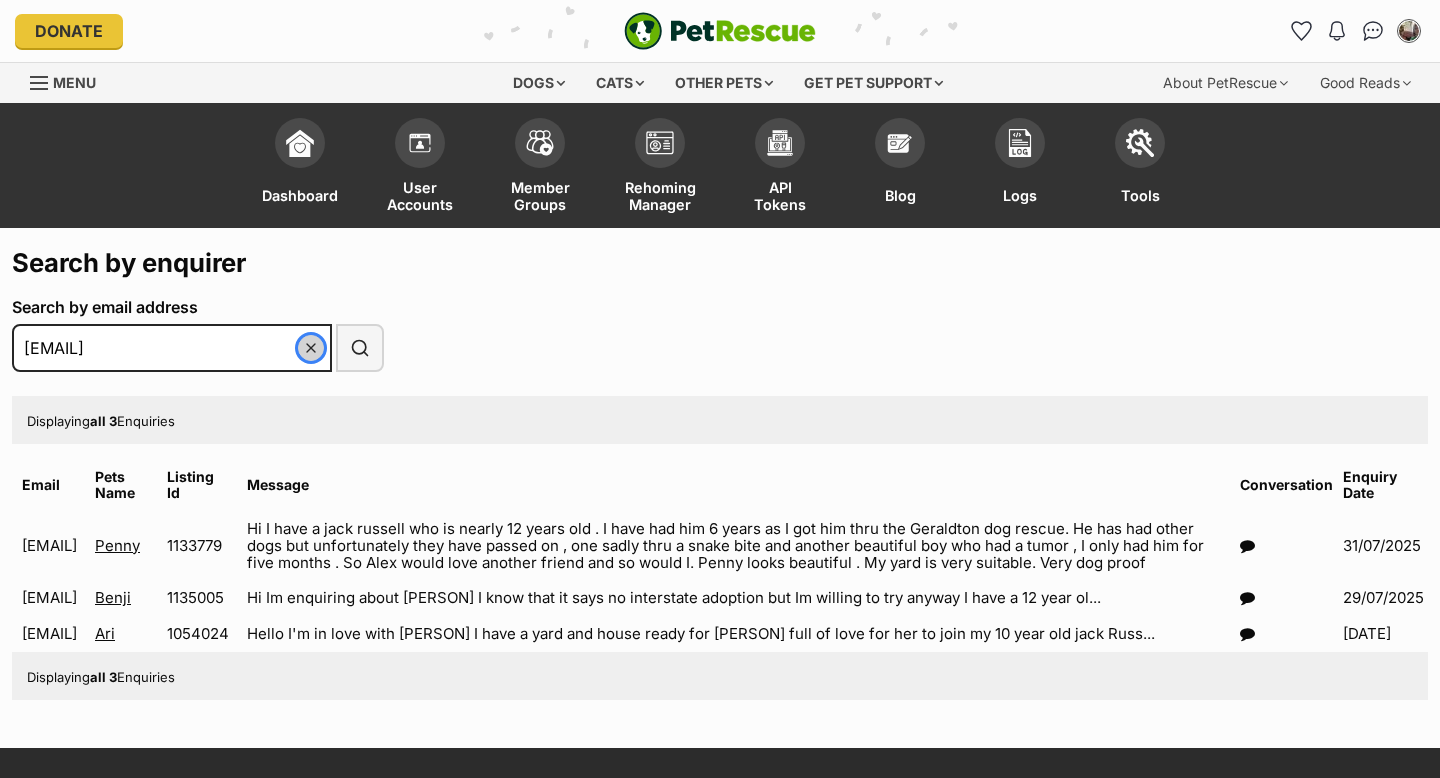 click at bounding box center [311, 348] 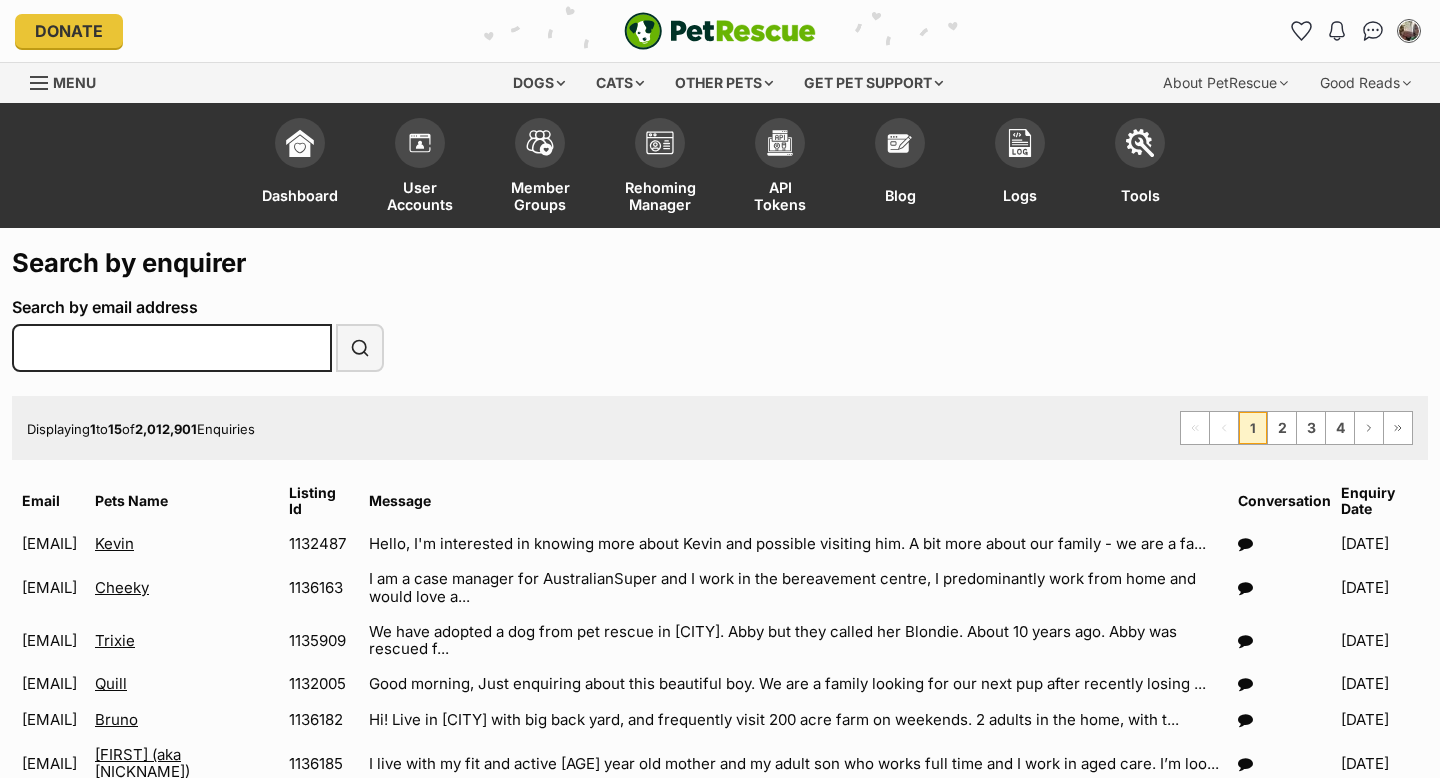 scroll, scrollTop: 0, scrollLeft: 0, axis: both 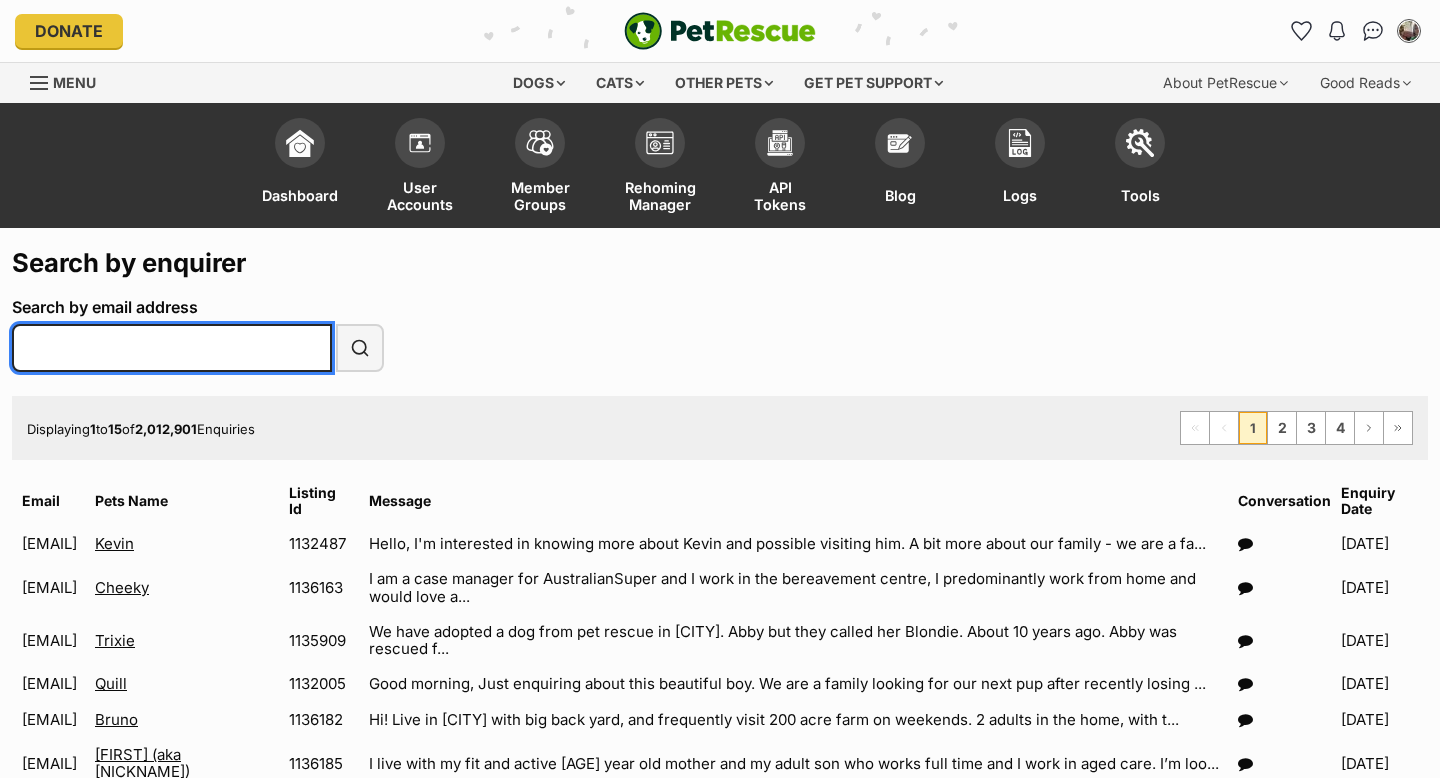 click on "Search by email address" at bounding box center (172, 348) 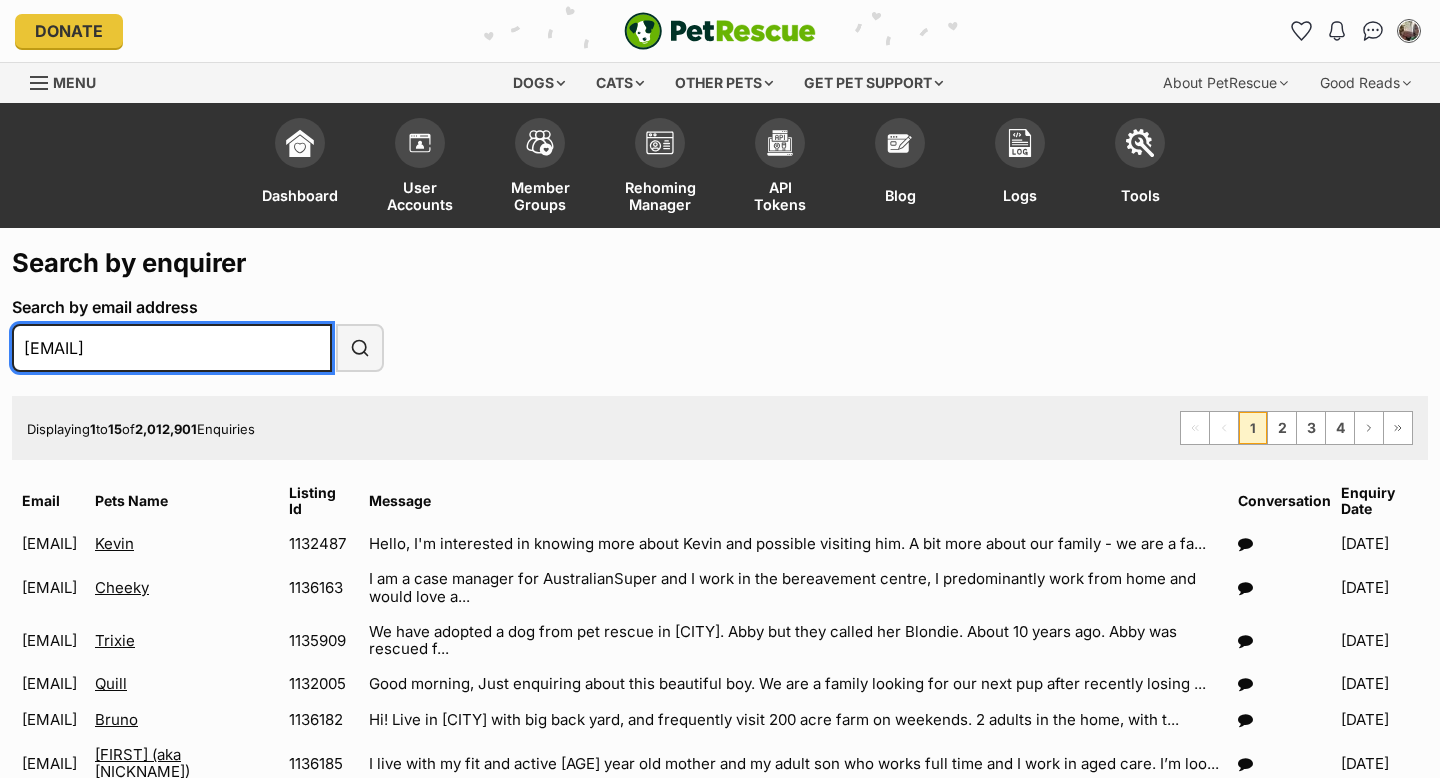 type on "[EMAIL]" 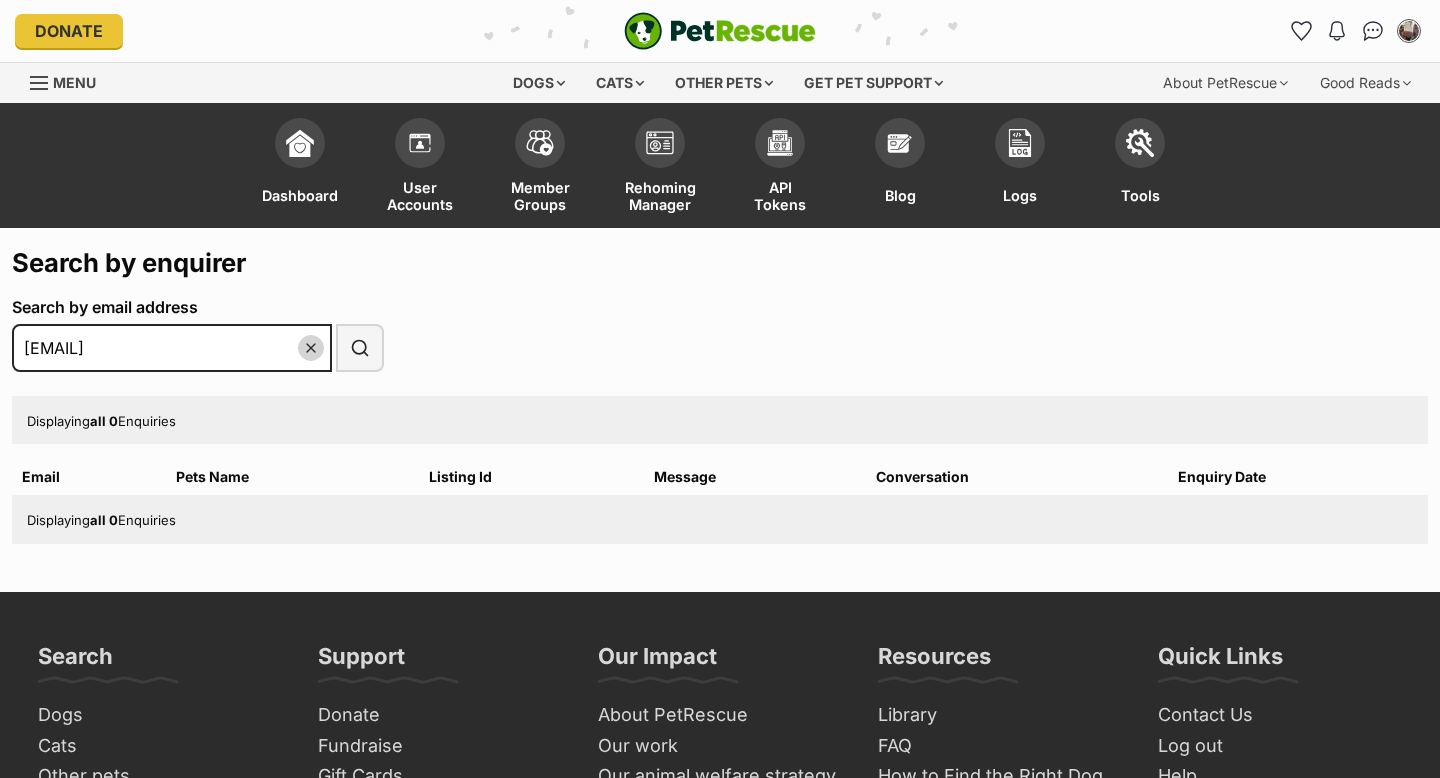 scroll, scrollTop: 0, scrollLeft: 0, axis: both 